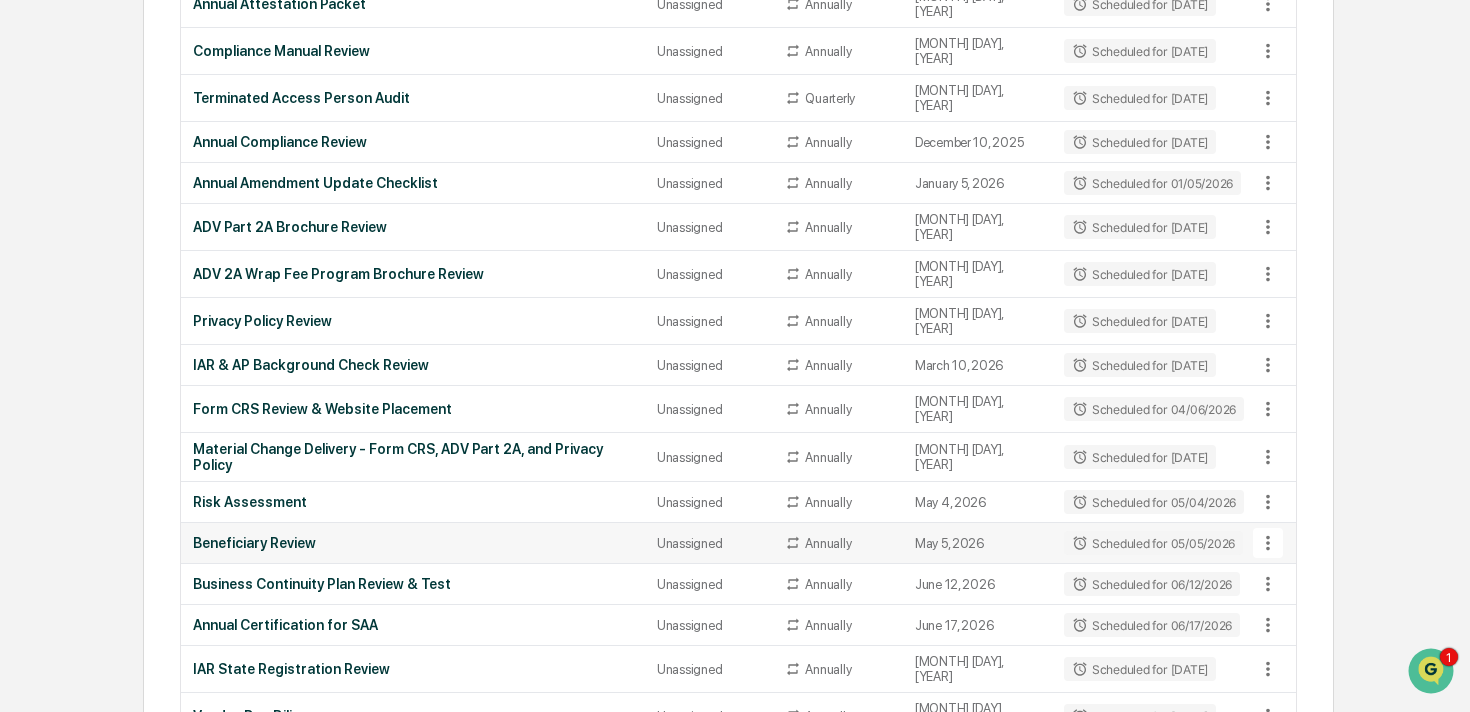 scroll, scrollTop: 0, scrollLeft: 0, axis: both 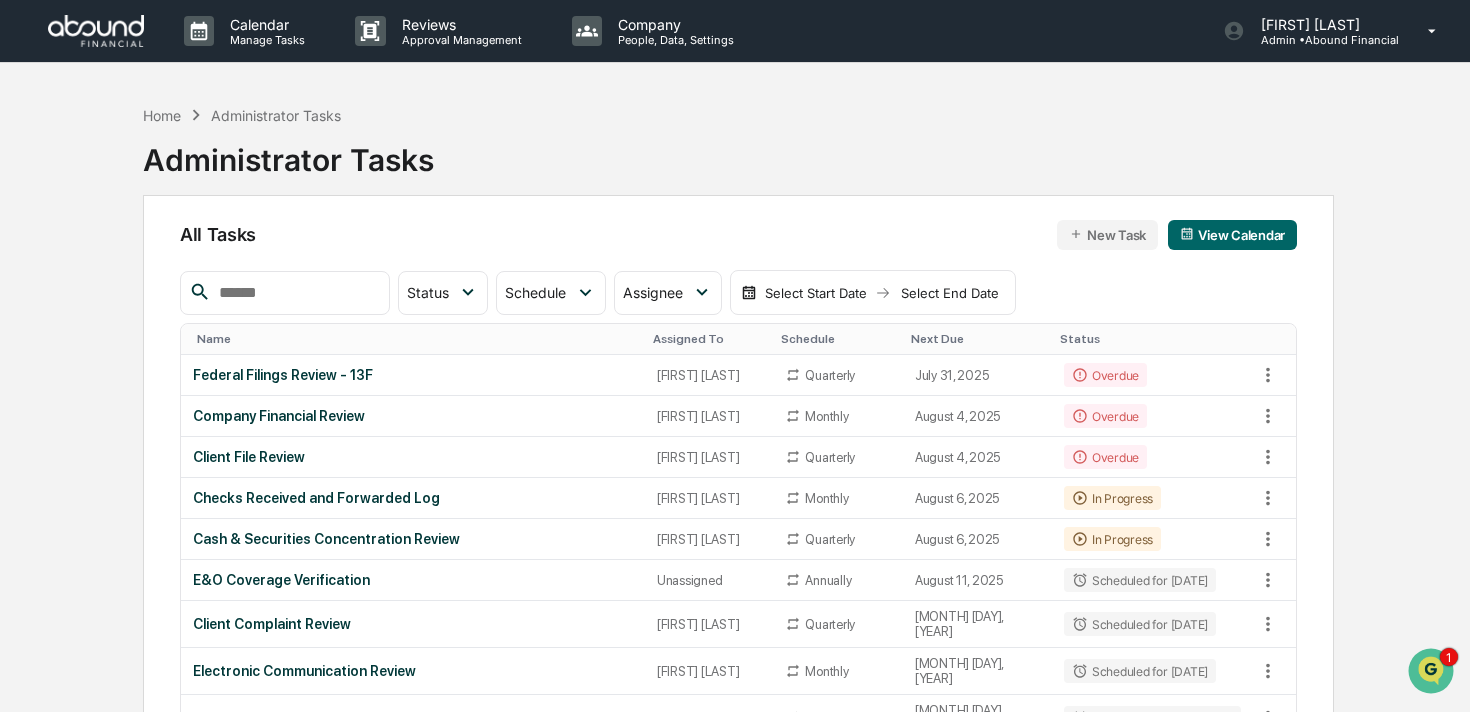 click at bounding box center (96, 31) 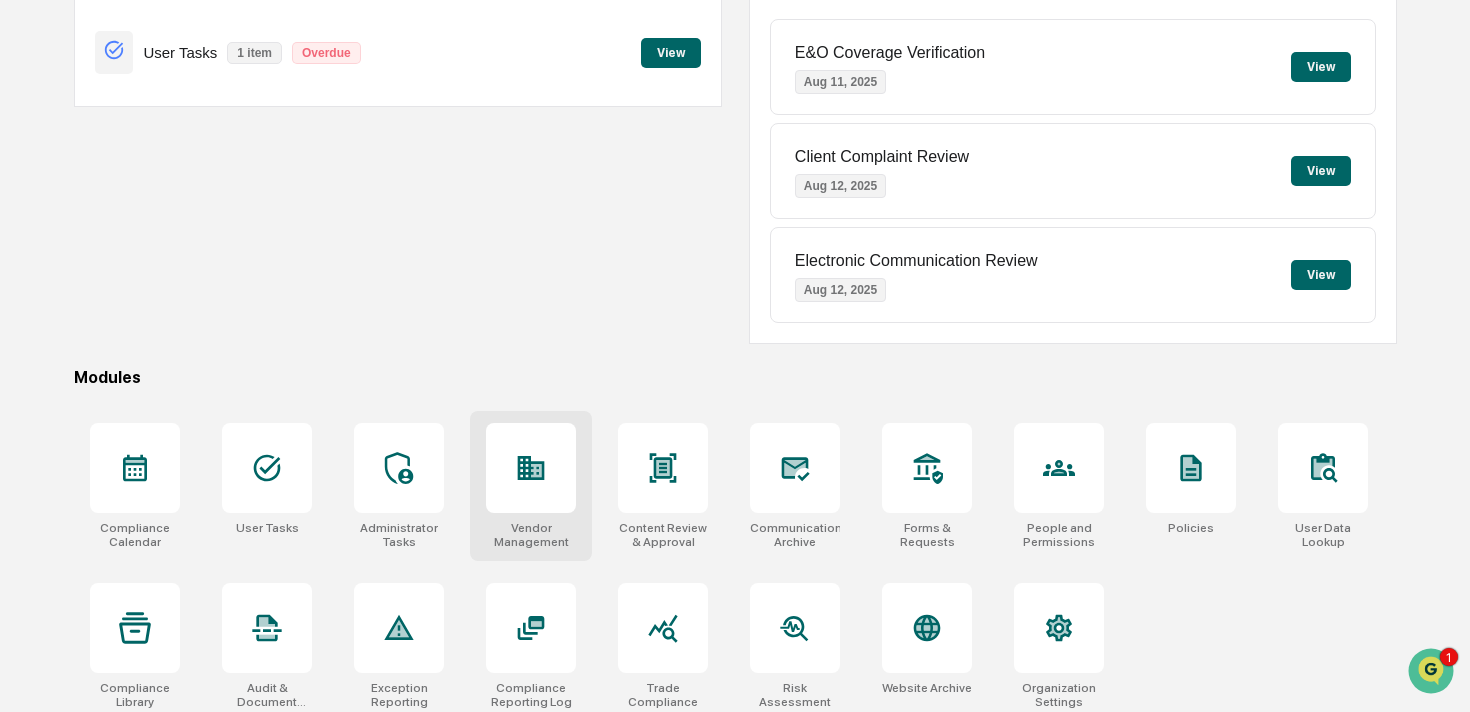 scroll, scrollTop: 257, scrollLeft: 0, axis: vertical 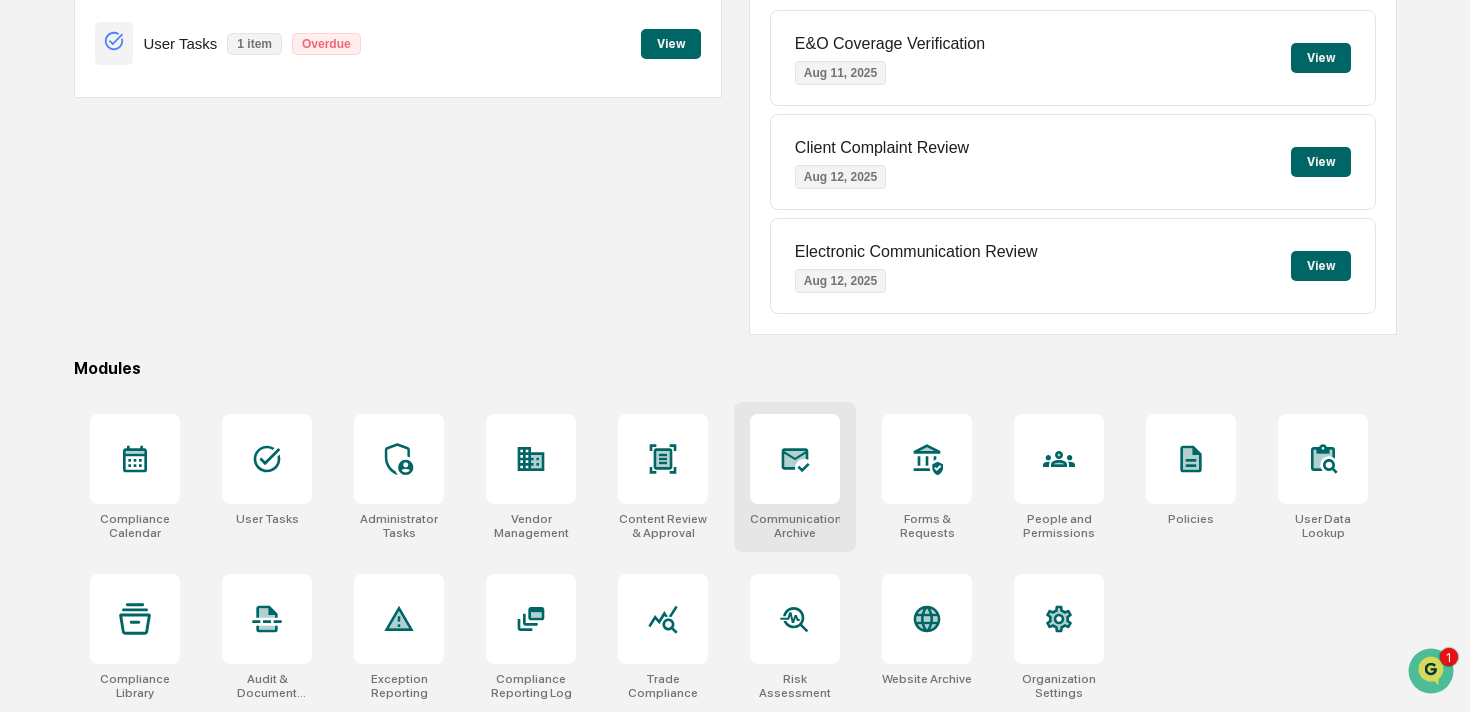 click on "Communications Archive" at bounding box center [795, 477] 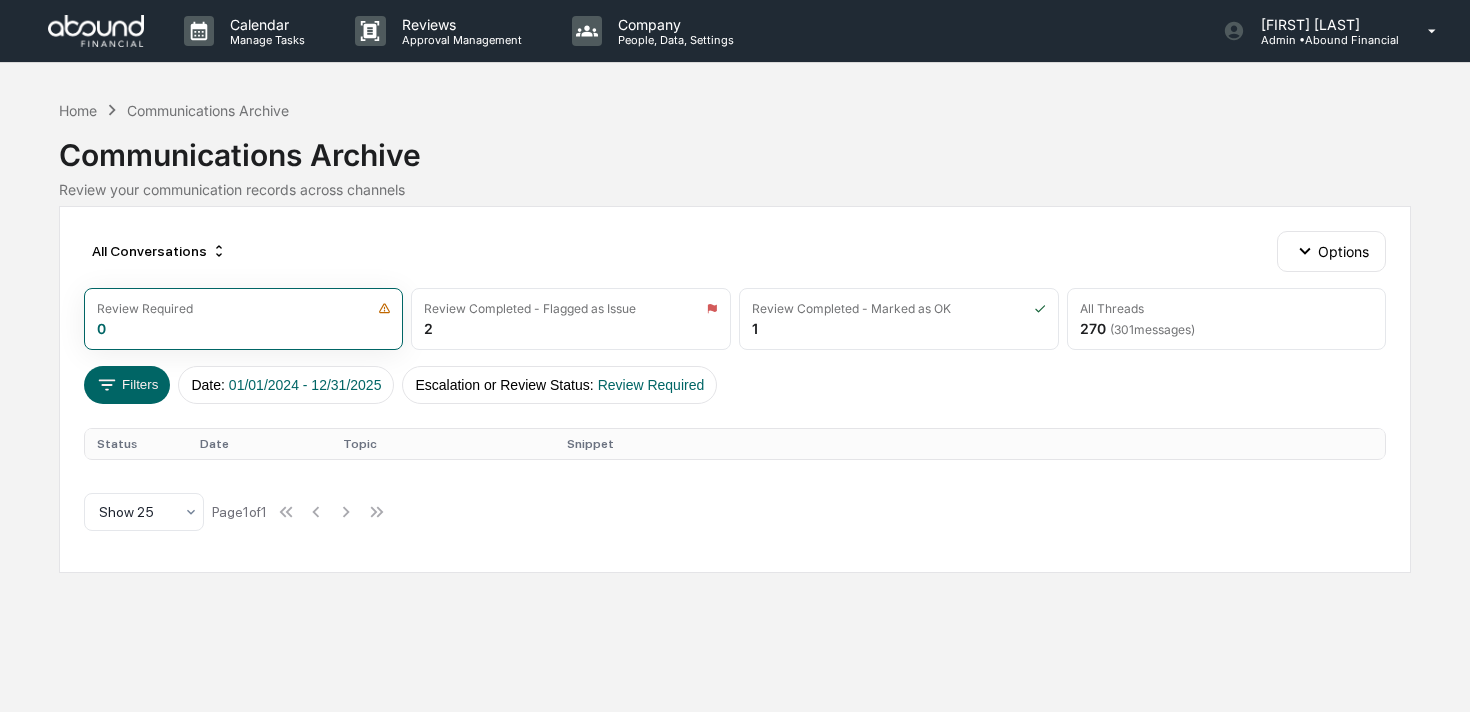 scroll, scrollTop: 0, scrollLeft: 0, axis: both 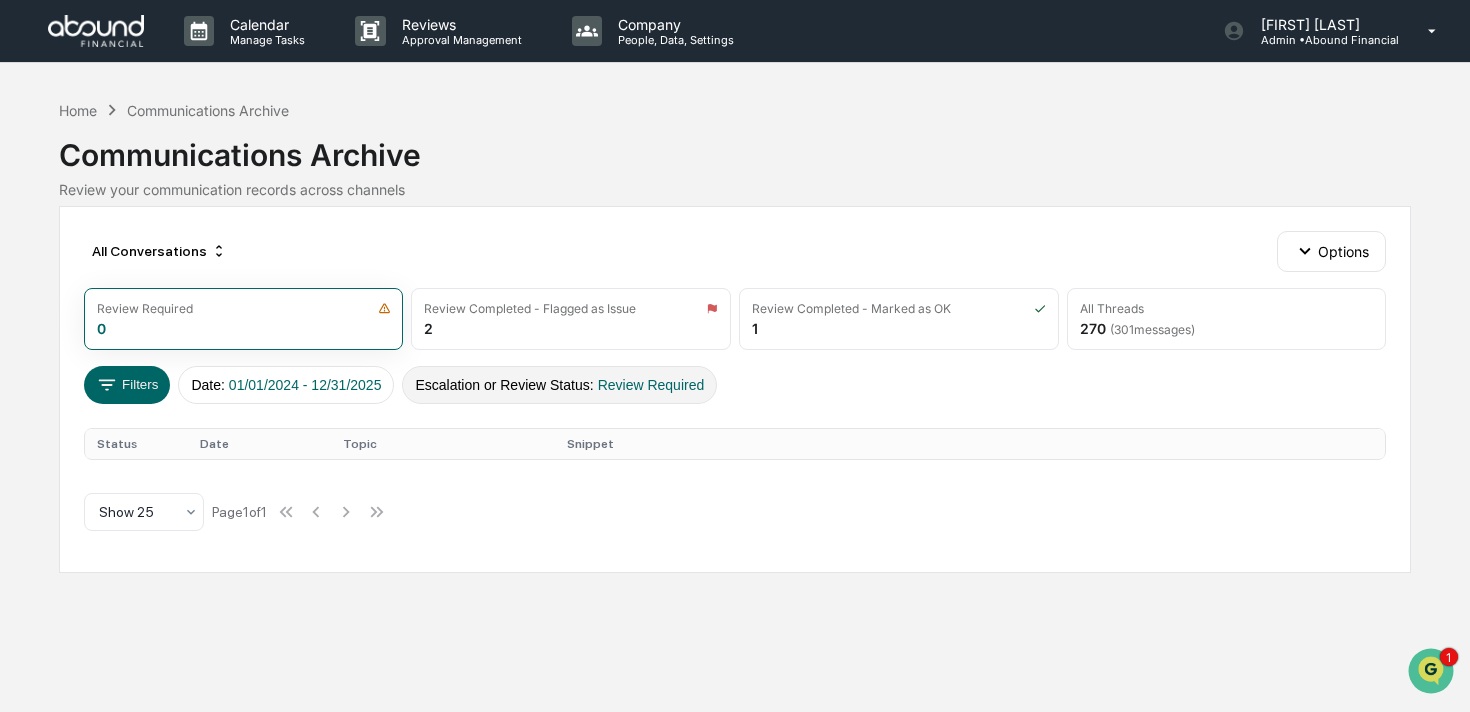 click on "Review Required" at bounding box center (651, 385) 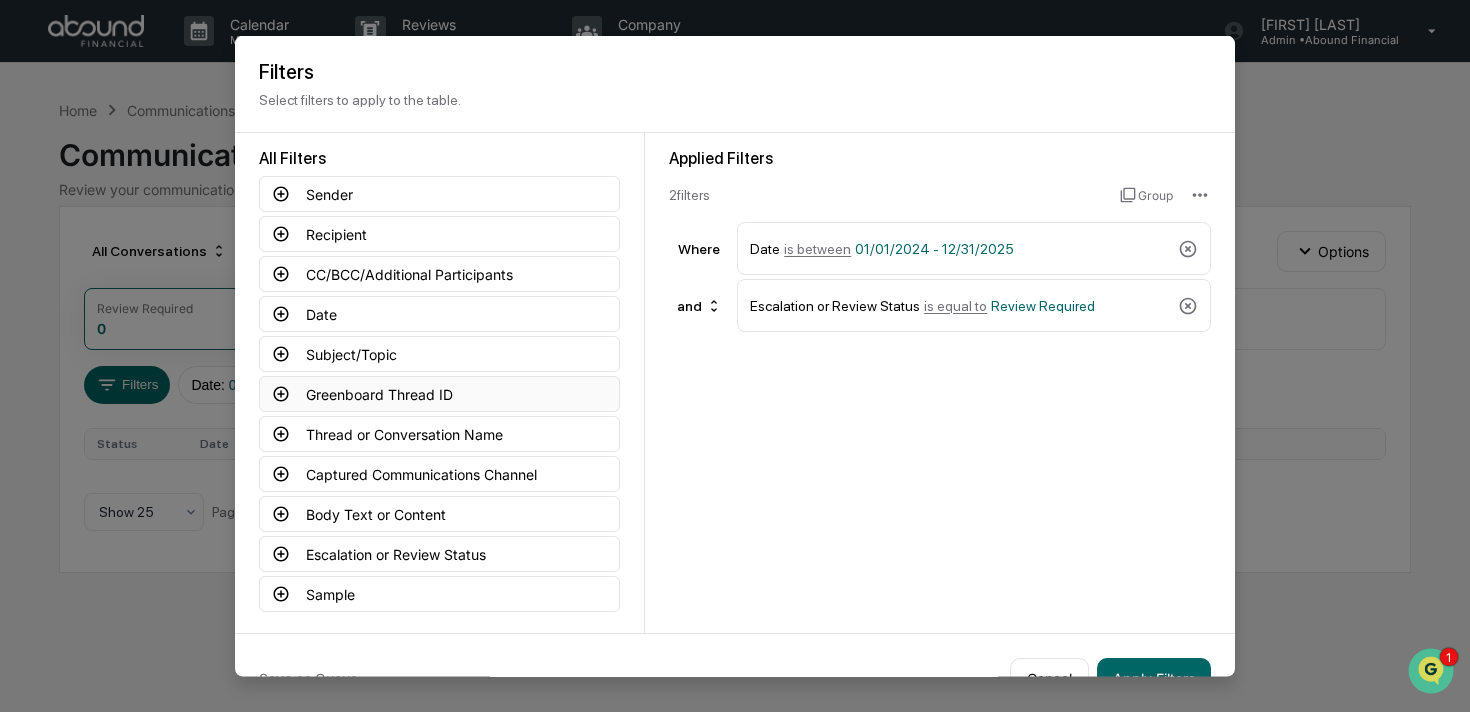 scroll, scrollTop: 45, scrollLeft: 0, axis: vertical 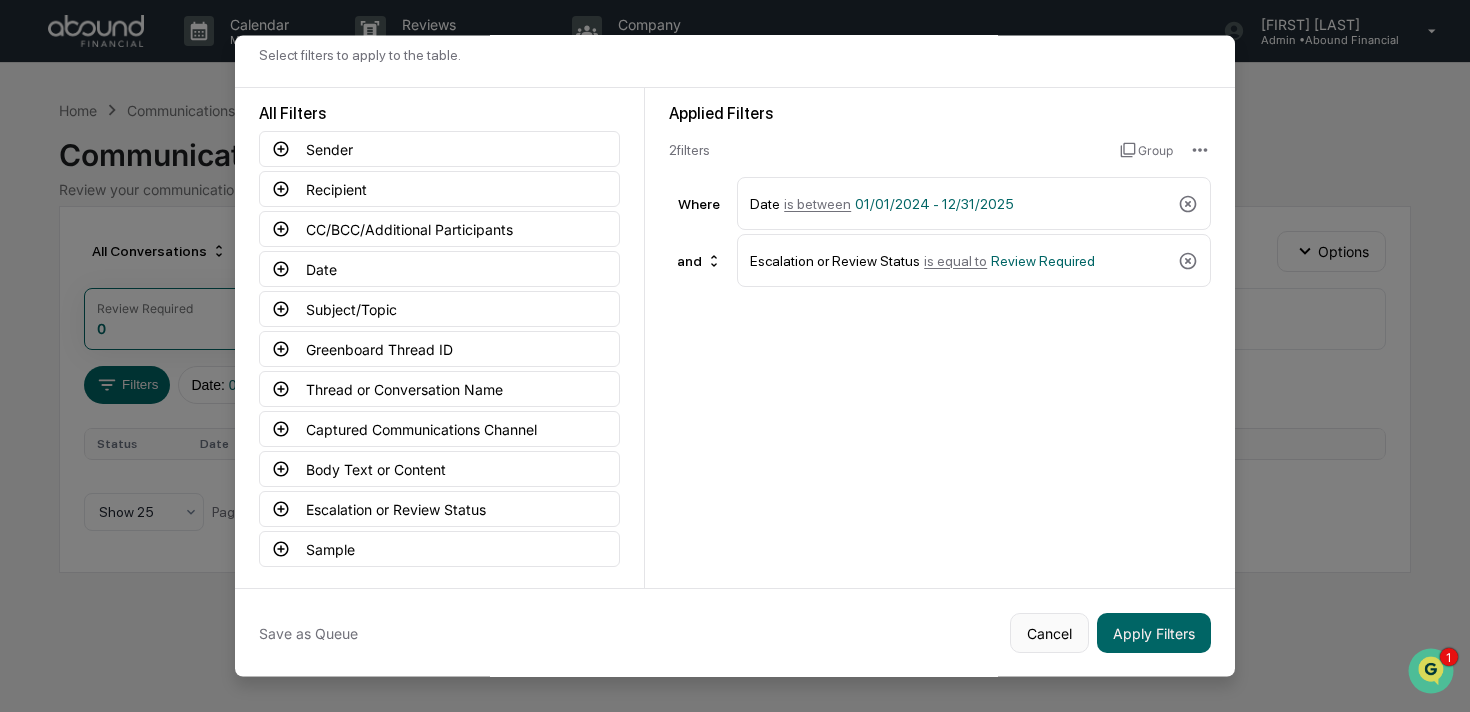 click on "Cancel" at bounding box center (1049, 633) 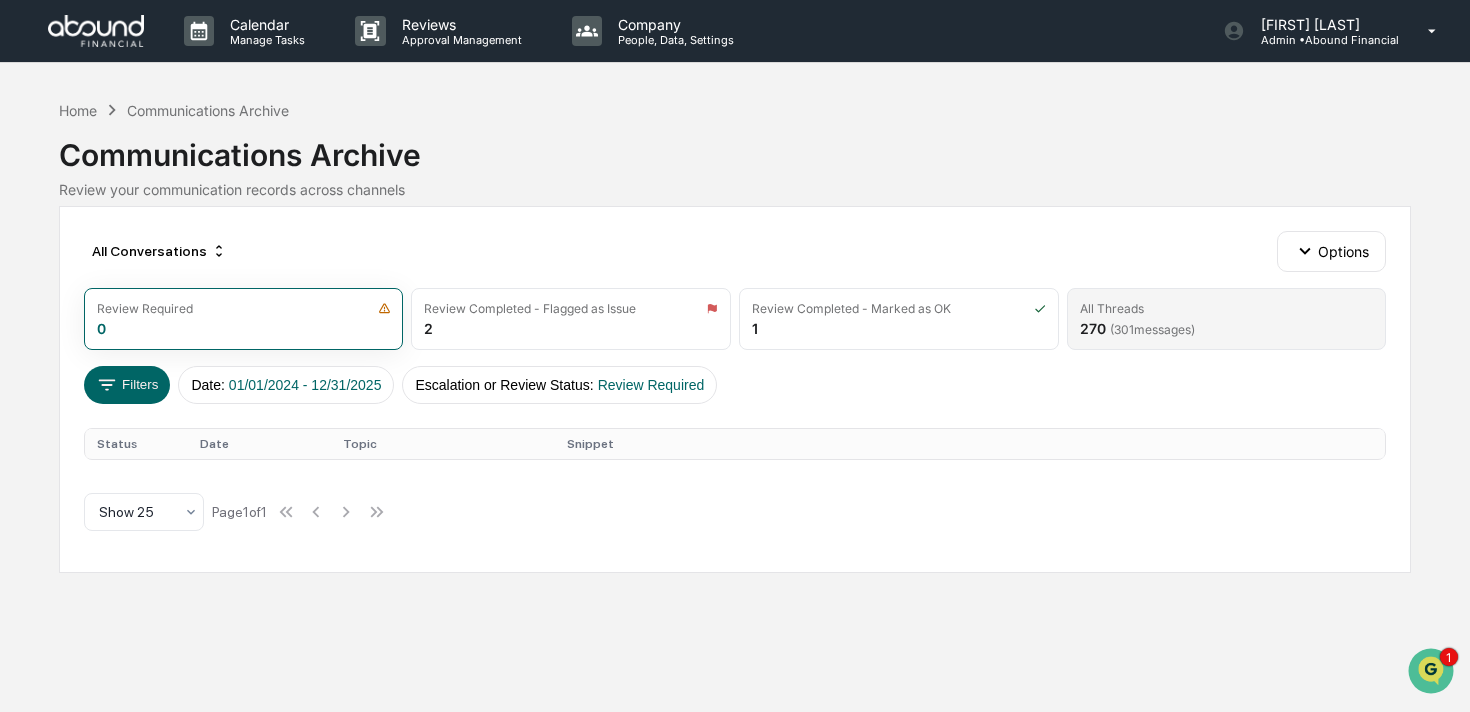 click on "( 301  messages)" at bounding box center [1152, 329] 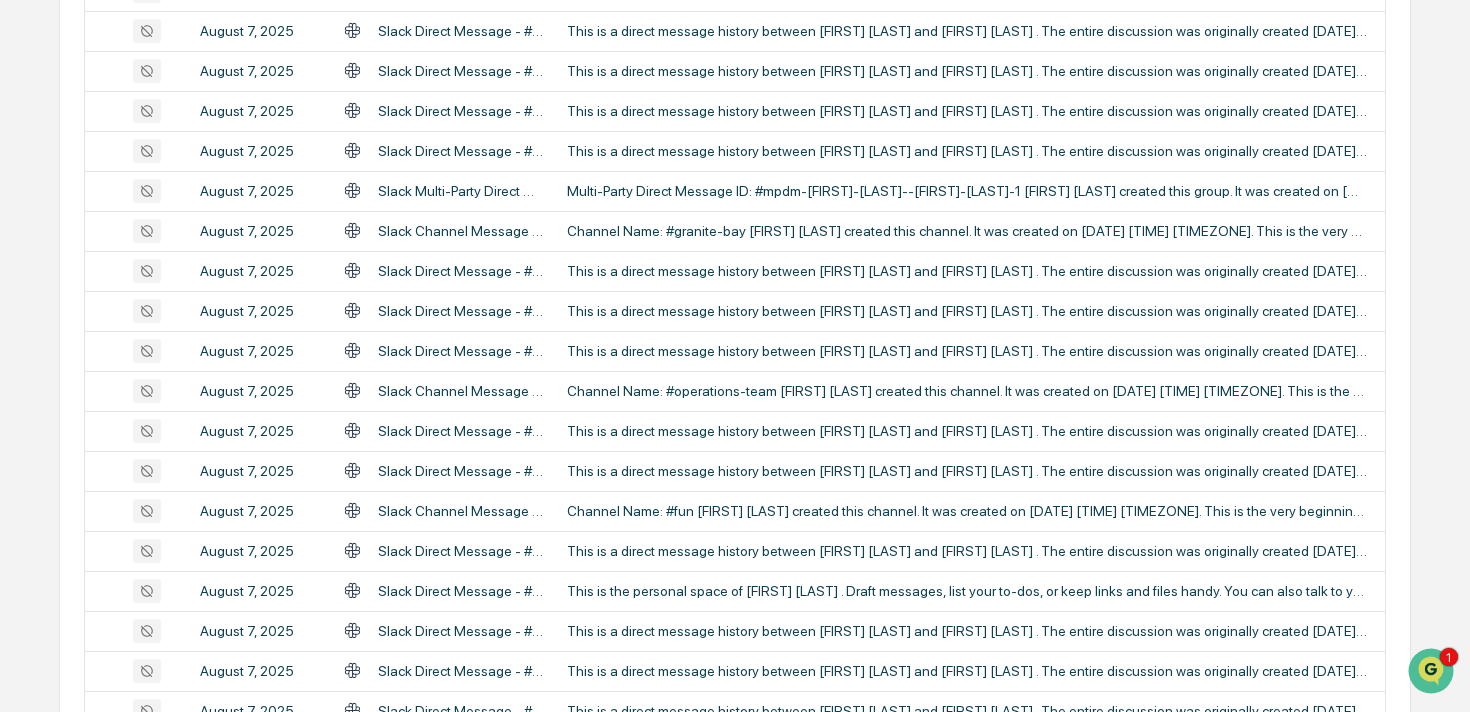 scroll, scrollTop: 860, scrollLeft: 0, axis: vertical 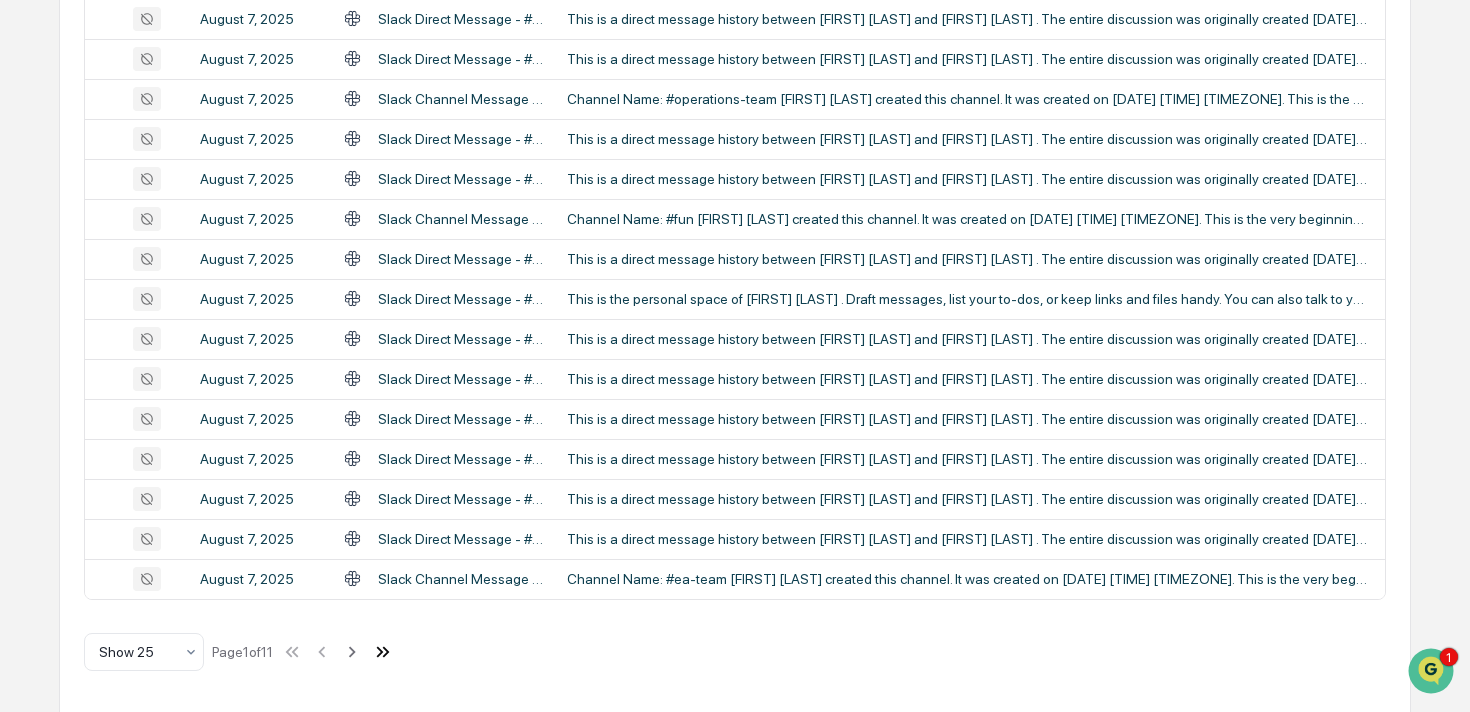 click 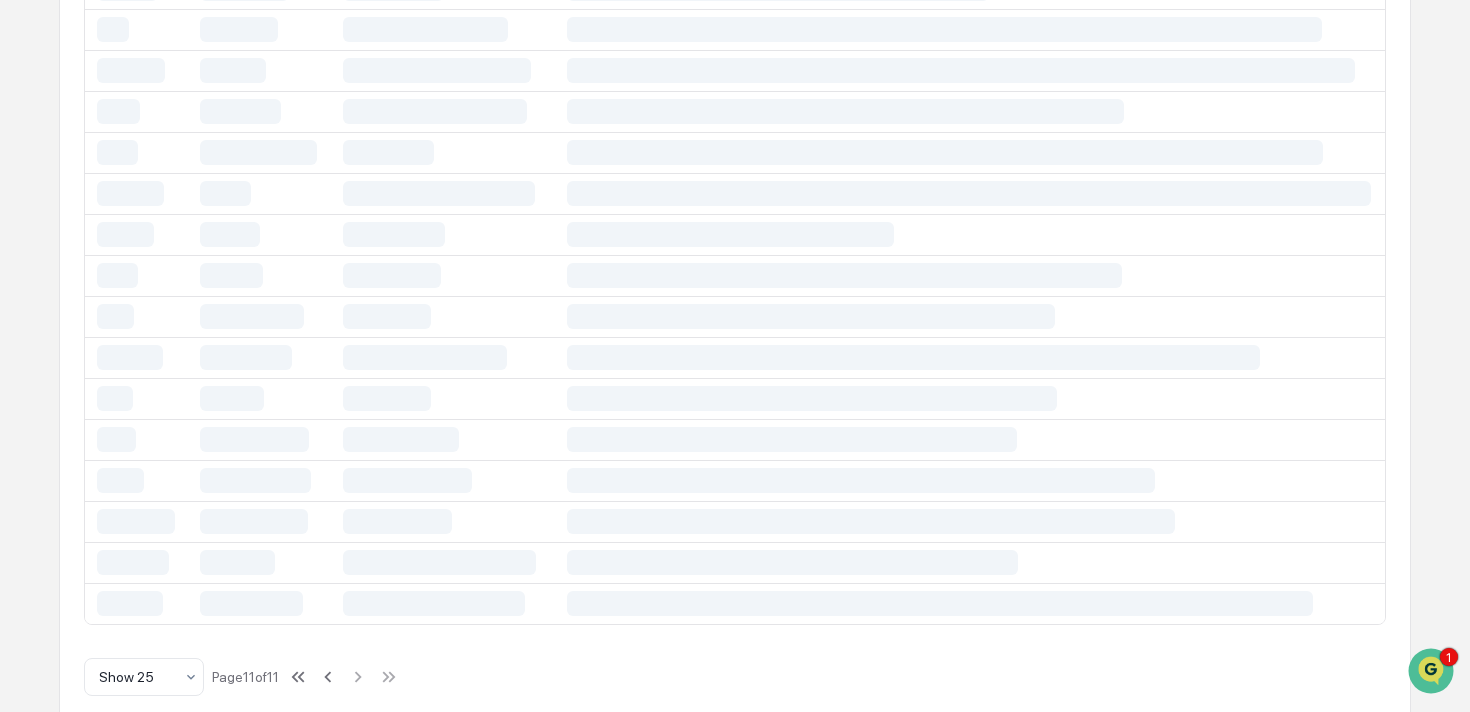 scroll, scrollTop: 660, scrollLeft: 0, axis: vertical 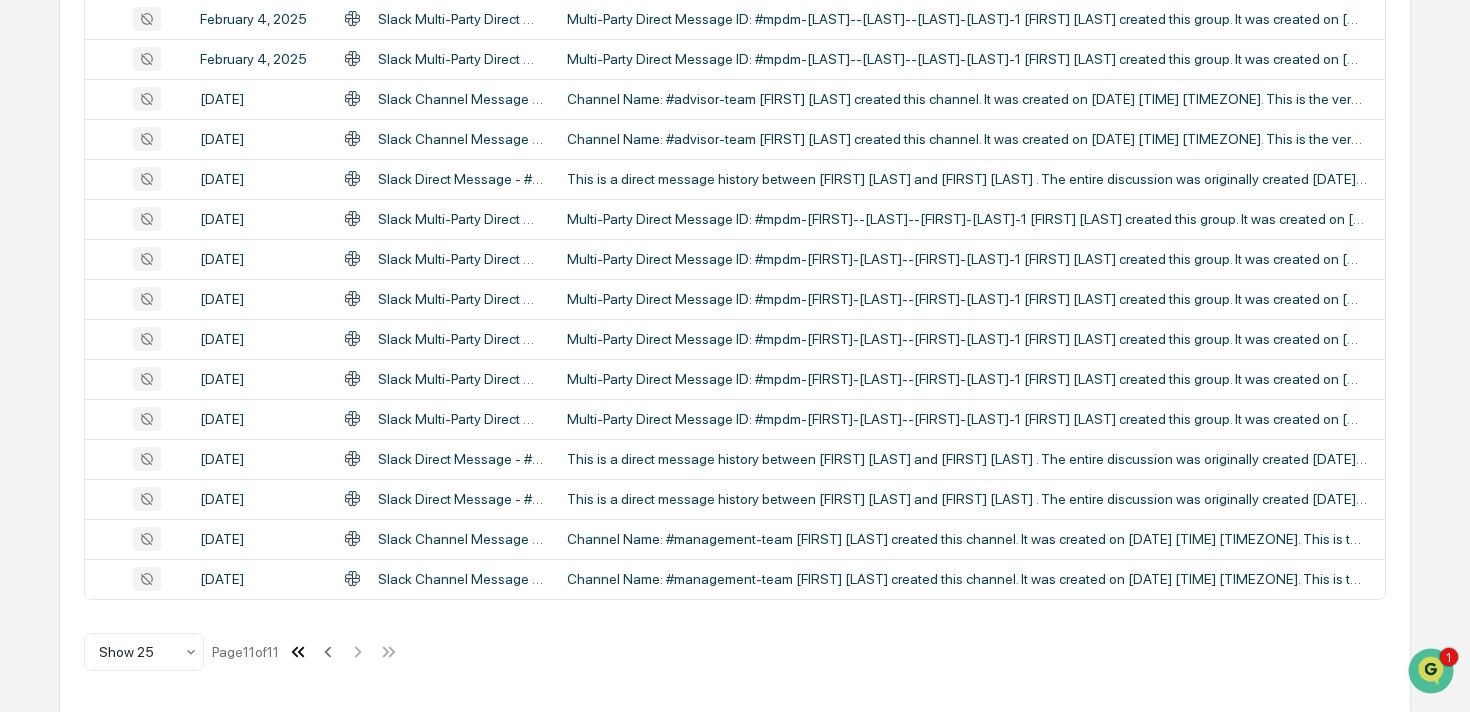 click 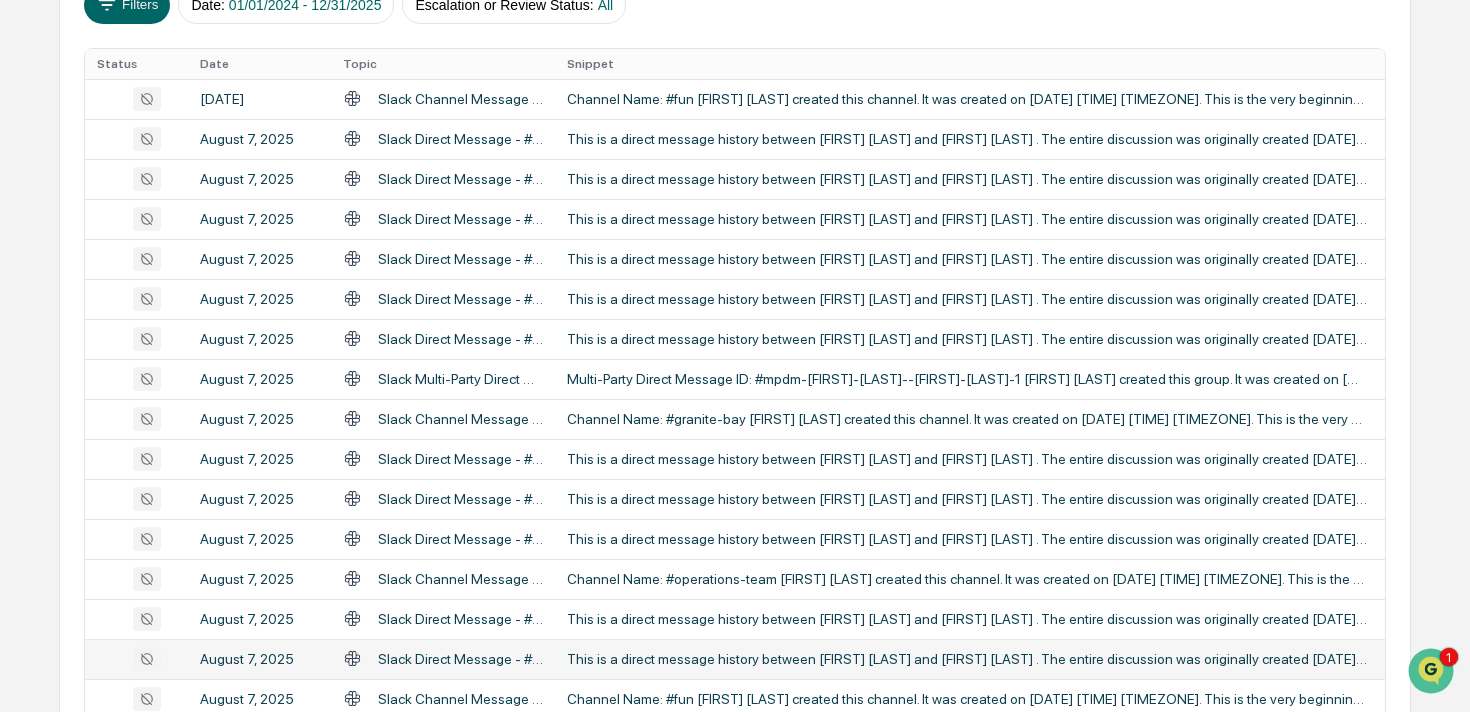 scroll, scrollTop: 860, scrollLeft: 0, axis: vertical 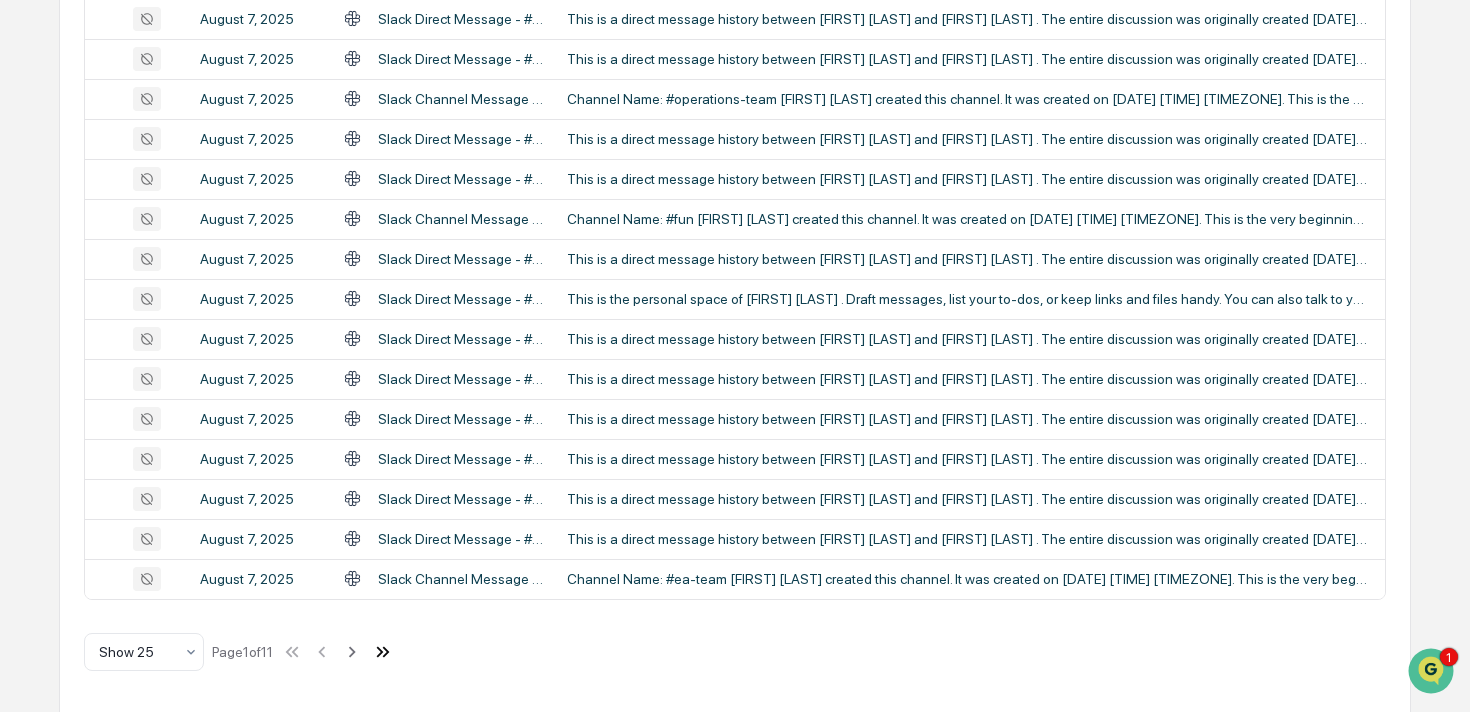 click 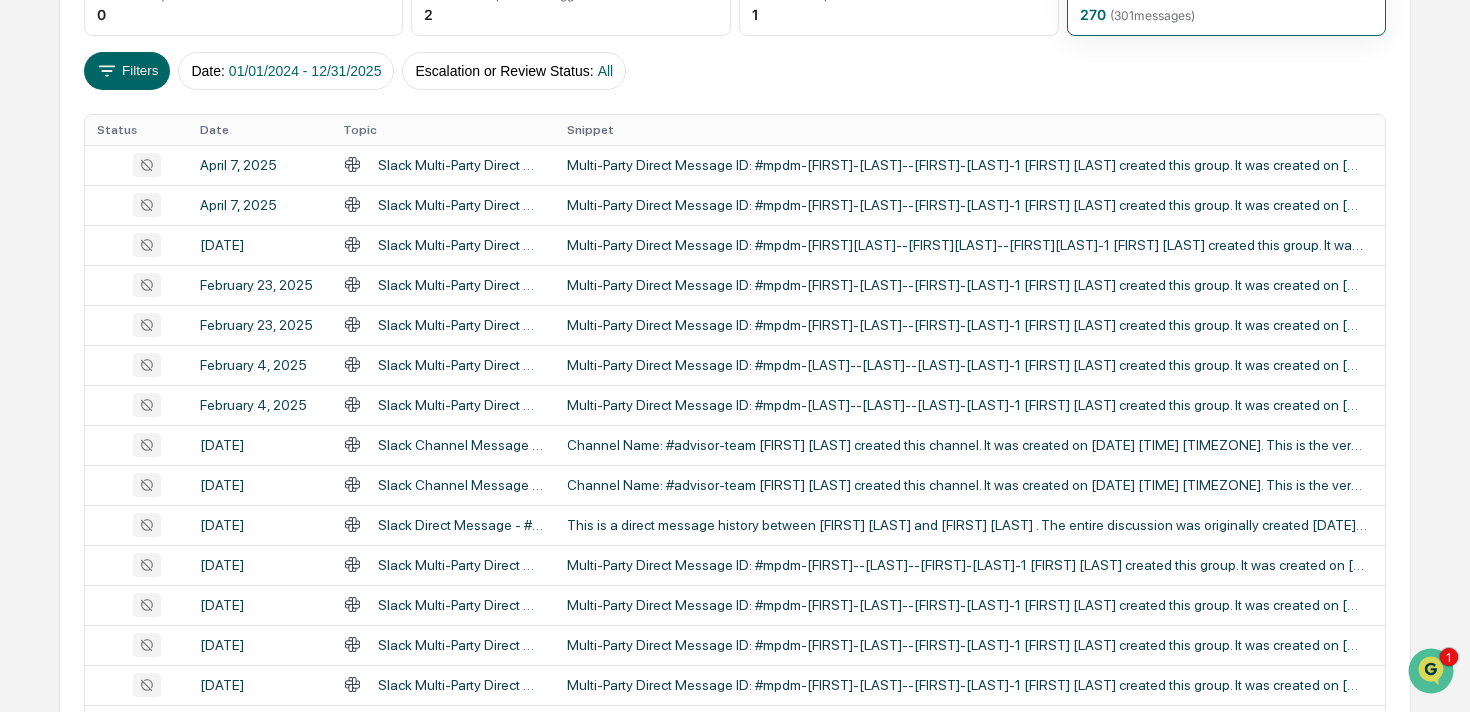 scroll, scrollTop: 660, scrollLeft: 0, axis: vertical 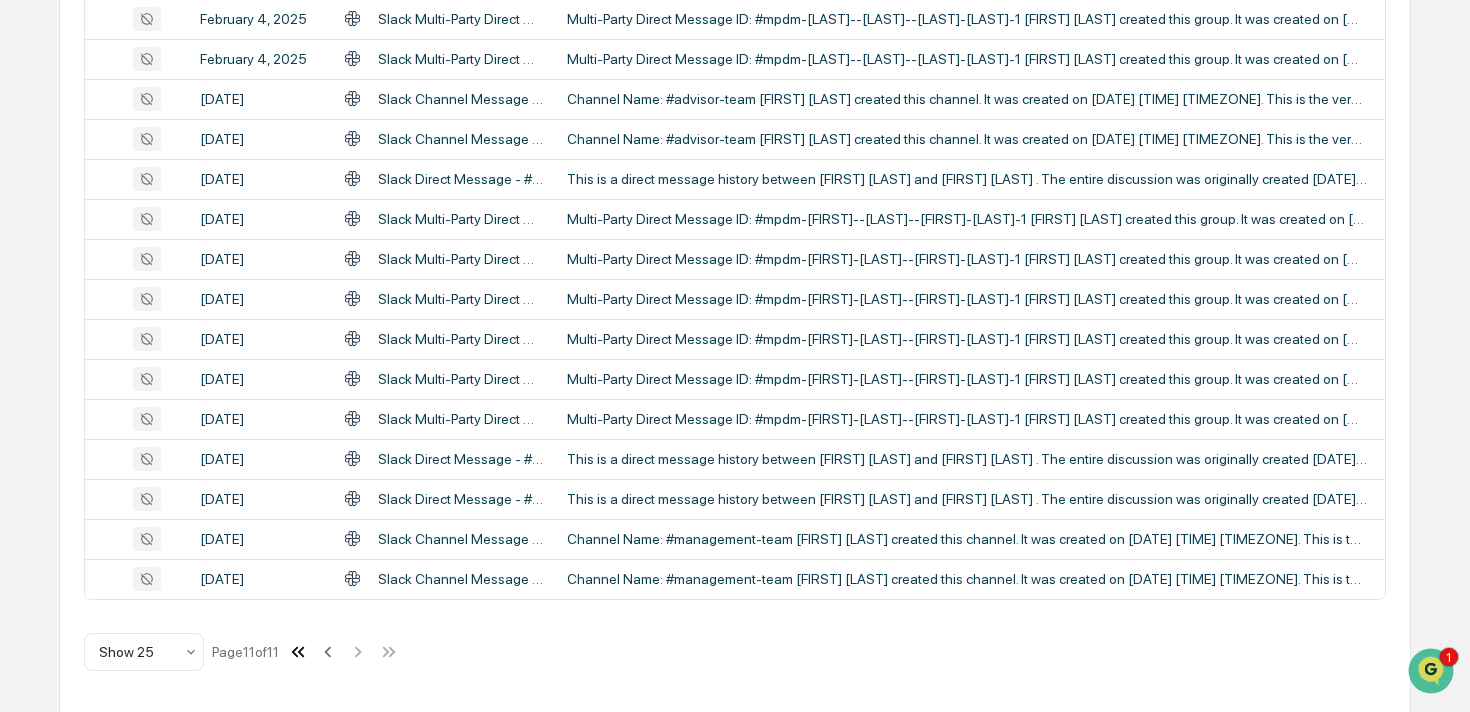 click 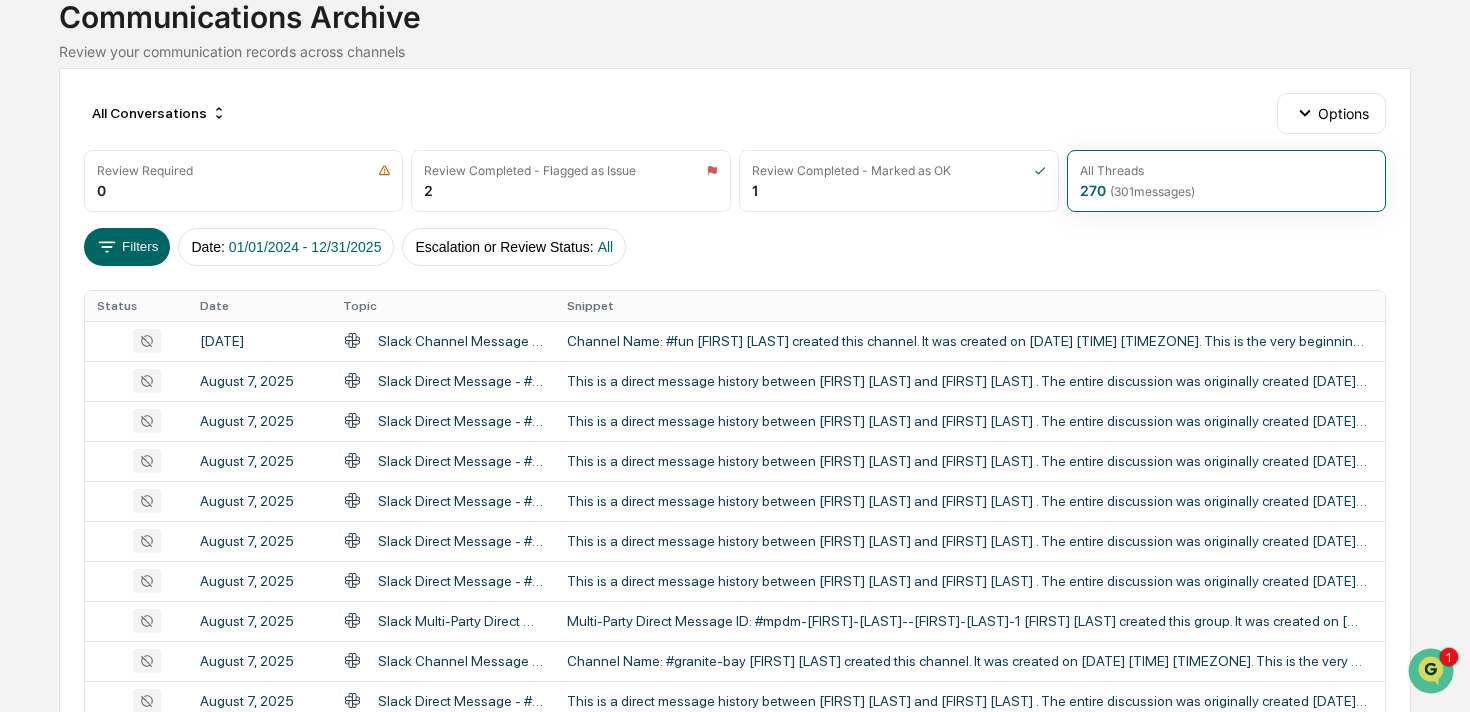 scroll, scrollTop: 0, scrollLeft: 0, axis: both 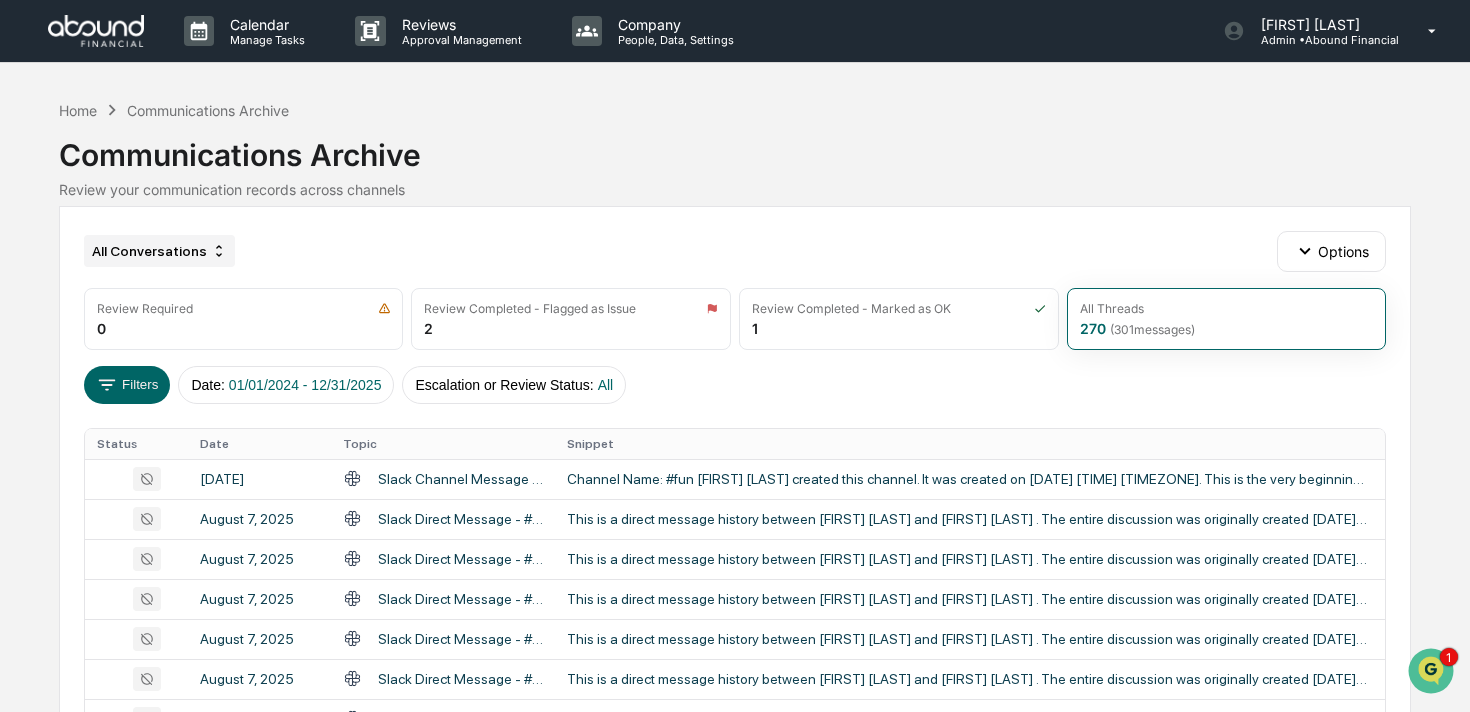 click on "All Conversations" at bounding box center (159, 251) 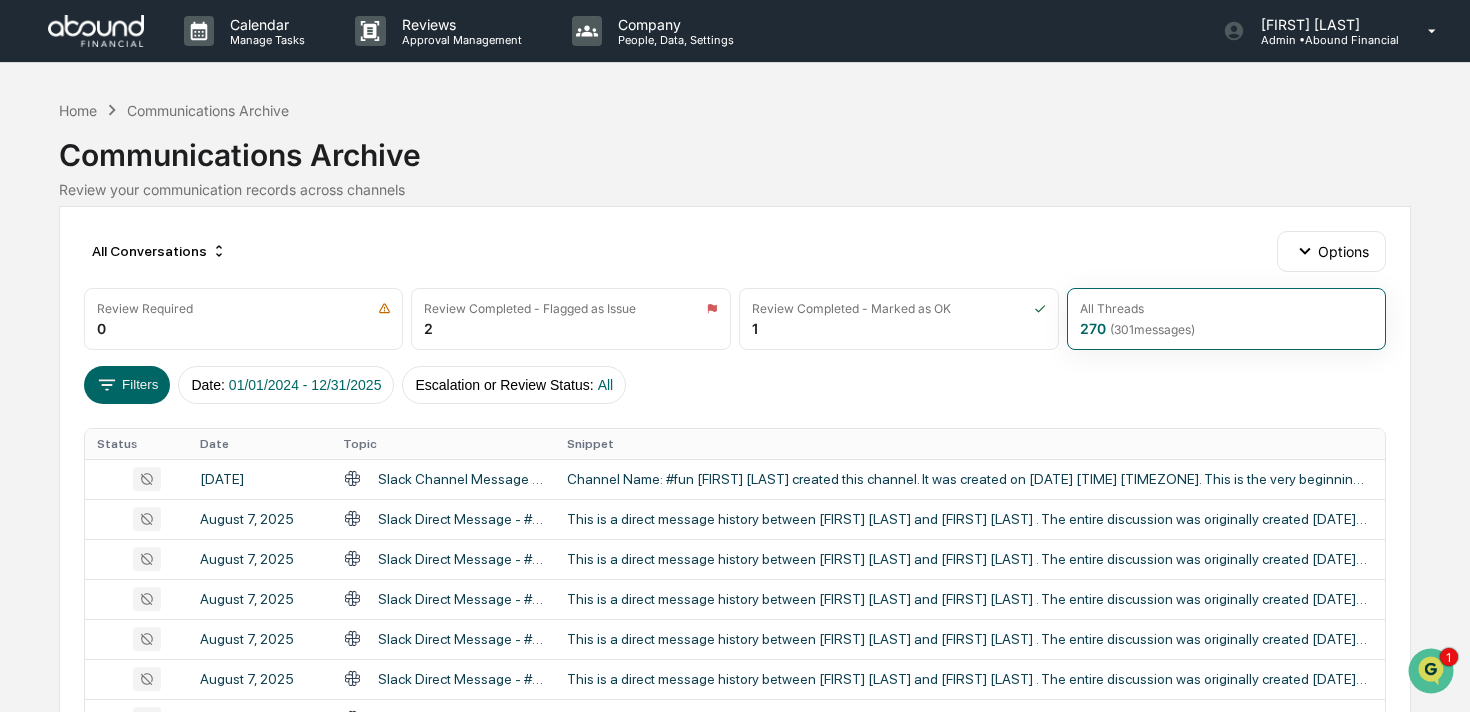 click on "All Conversations Options Review Required 0 Review Completed - Flagged as Issue 2 Review Completed - Marked as OK 1 All Threads 270   ( 301  messages) Filters Date : 01/01/2024 - 12/31/2025 Escalation or Review Status : All Status Date Topic Snippet [DATE] Slack Channel Message - #fun - xSLx Channel Name: #fun [FIRST] [LAST] created this channel. It was created on [DATE] [TIME] [TIMEZONE]. This is the very beginning of the this channel. This is a shared channel available on the '' enterpr [DATE] Slack Direct Message - #dm-[FIRST]--[LAST] - xSLx This is a direct message history between [FIRST] [LAST] and [FIRST] [LAST] . The entire discussion was originally created [DATE], [TIME] [TIMEZONE] [DATE] [FIRST] [LAST] [TIME] ( [TIMEZONE] ) " valign="top" alig [DATE] Slack Direct Message - #dm-[FIRST]--[LAST] - xSLx [DATE] Slack Direct Message - #dm-[FIRST]--[LAST] - xSLx [DATE] Slack Direct Message - #dm-[FIRST]--[LAST] - xSLx [DATE] [DATE] [DATE] [DATE] 1" at bounding box center [735, 889] 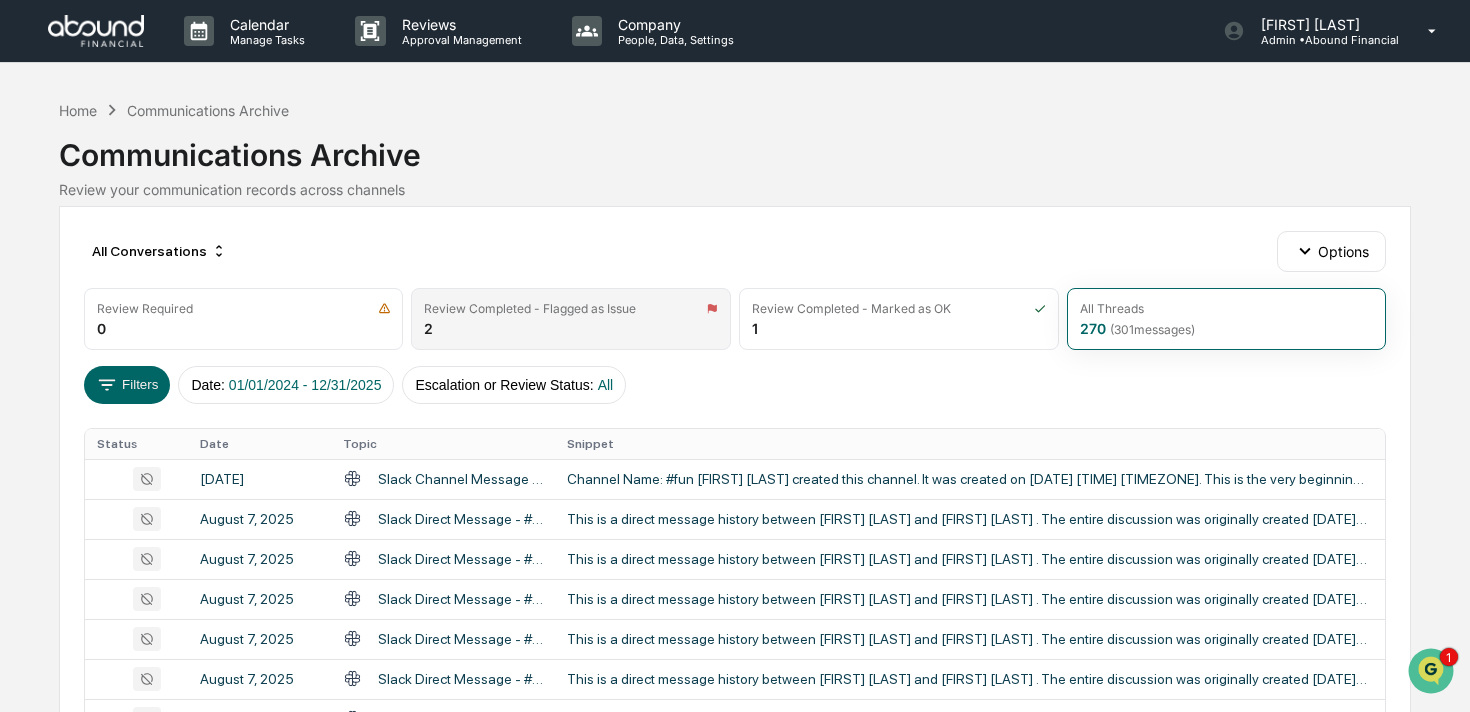 click on "Review Completed - Flagged as Issue" at bounding box center [530, 308] 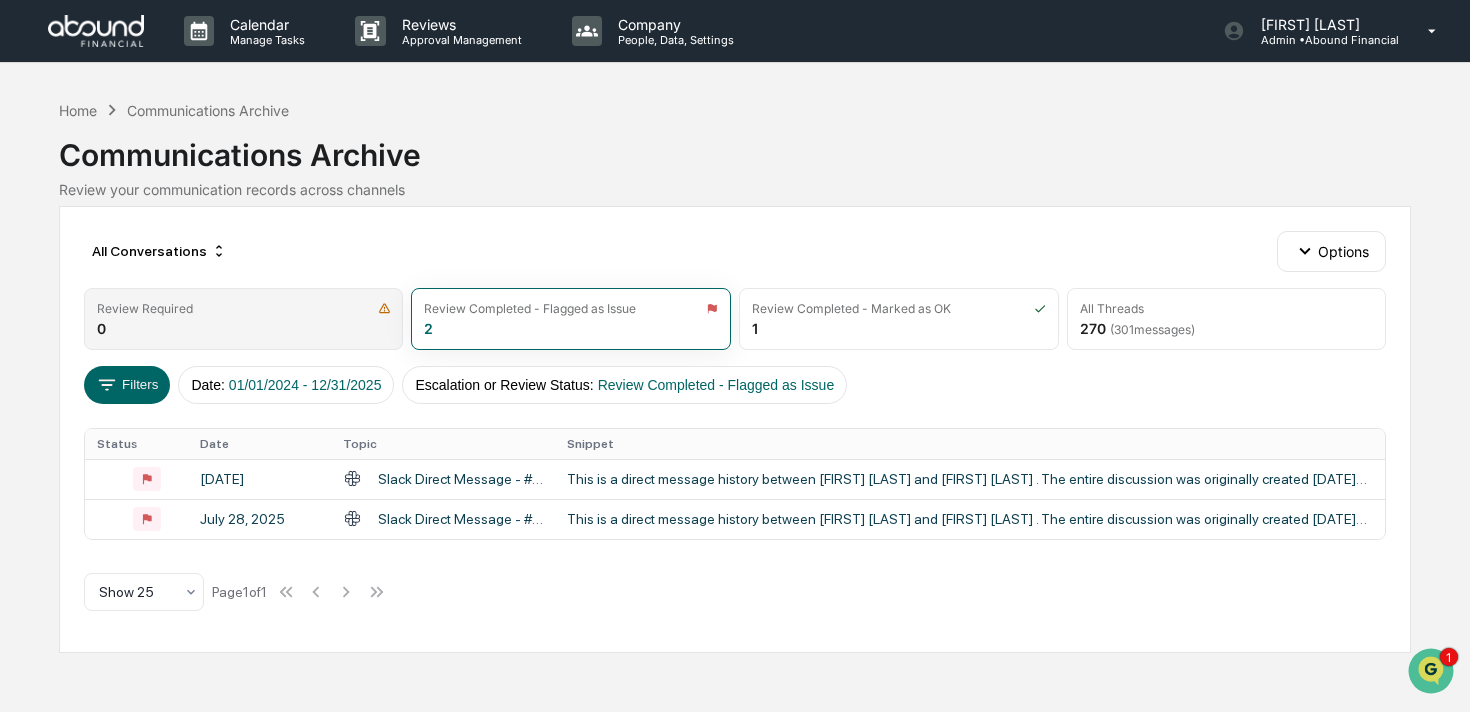 click on "Review Required 0" at bounding box center (244, 319) 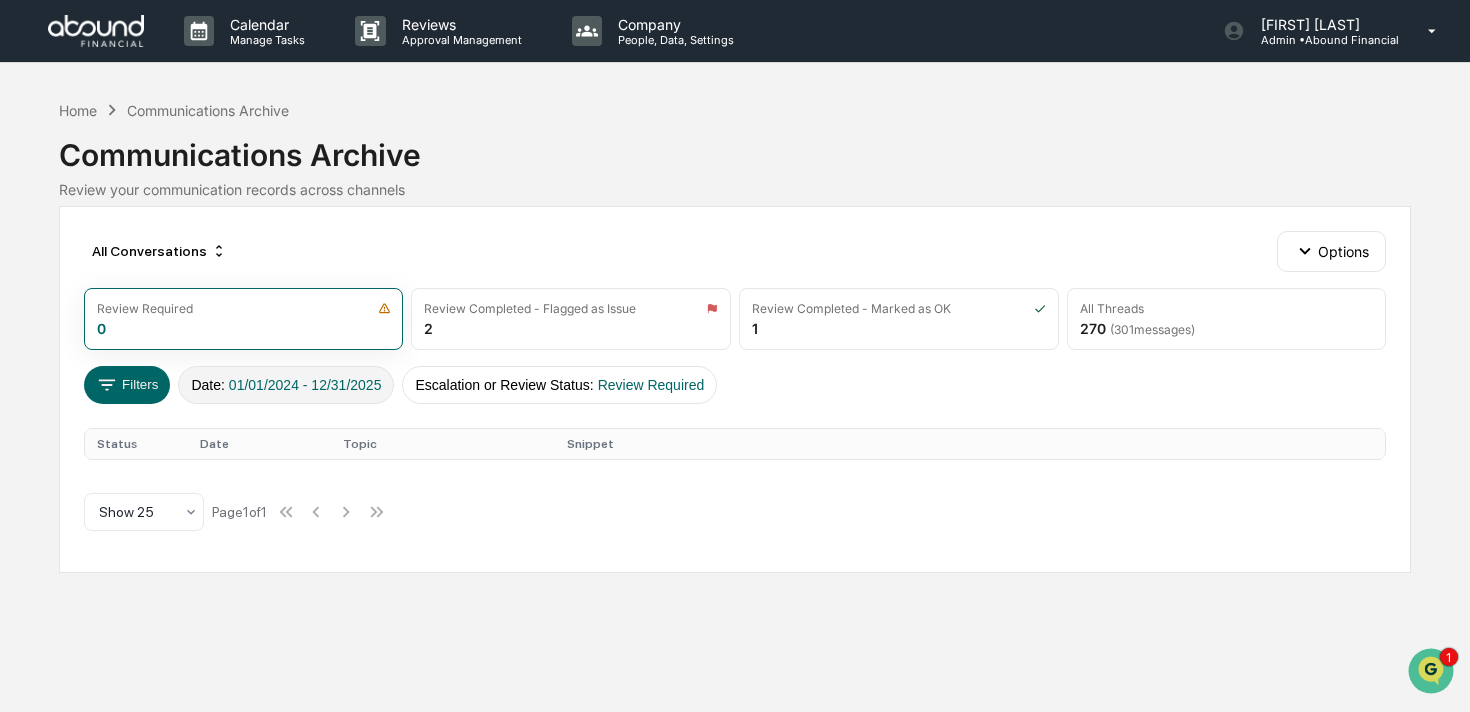 click on "01/01/2024 - 12/31/2025" at bounding box center [305, 385] 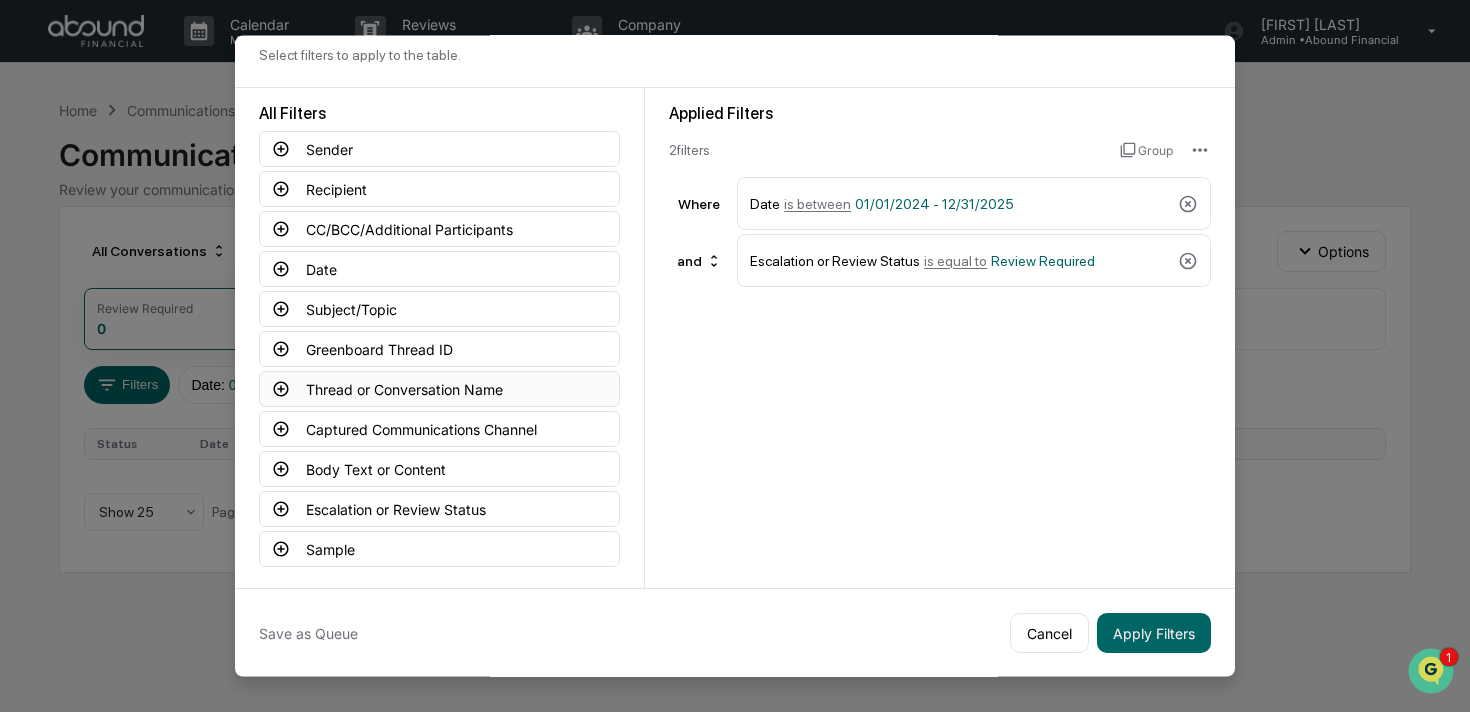 scroll, scrollTop: 0, scrollLeft: 0, axis: both 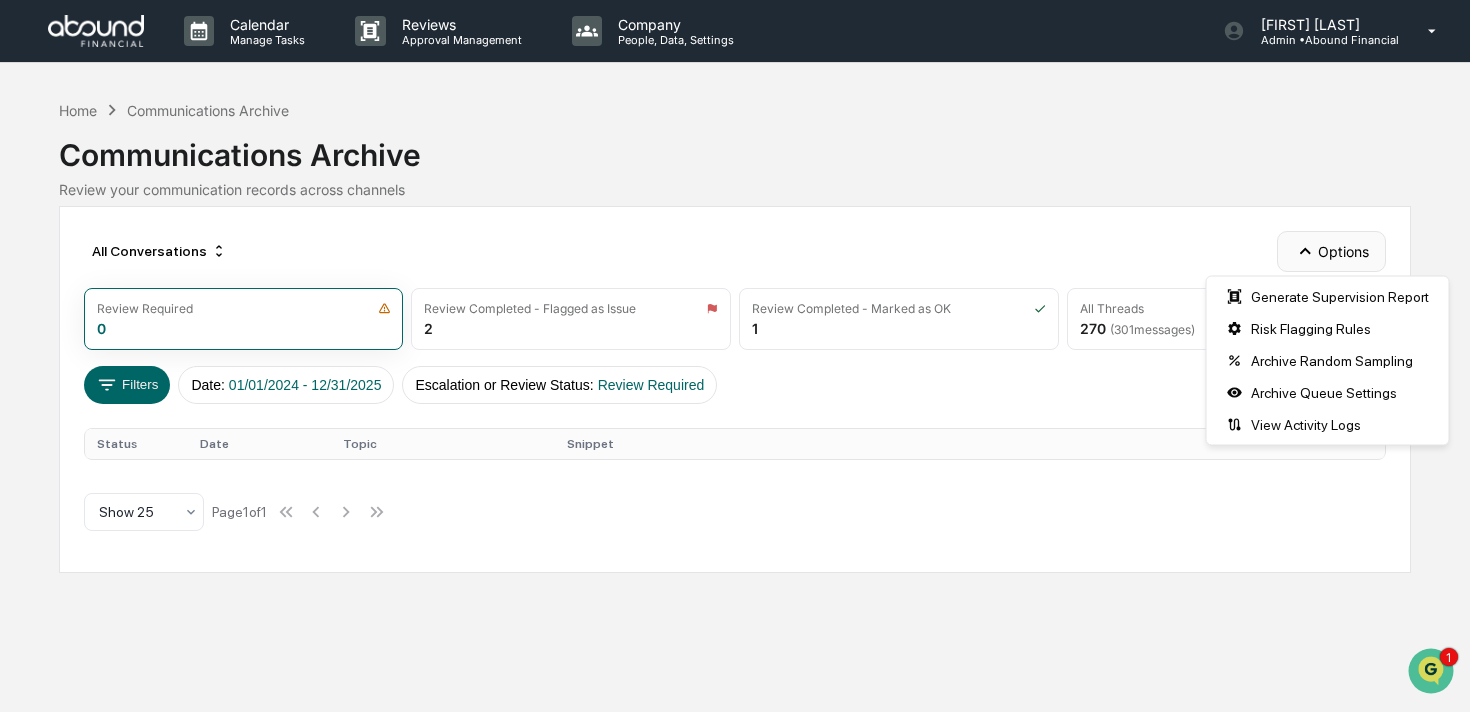 click on "Options" at bounding box center (1331, 251) 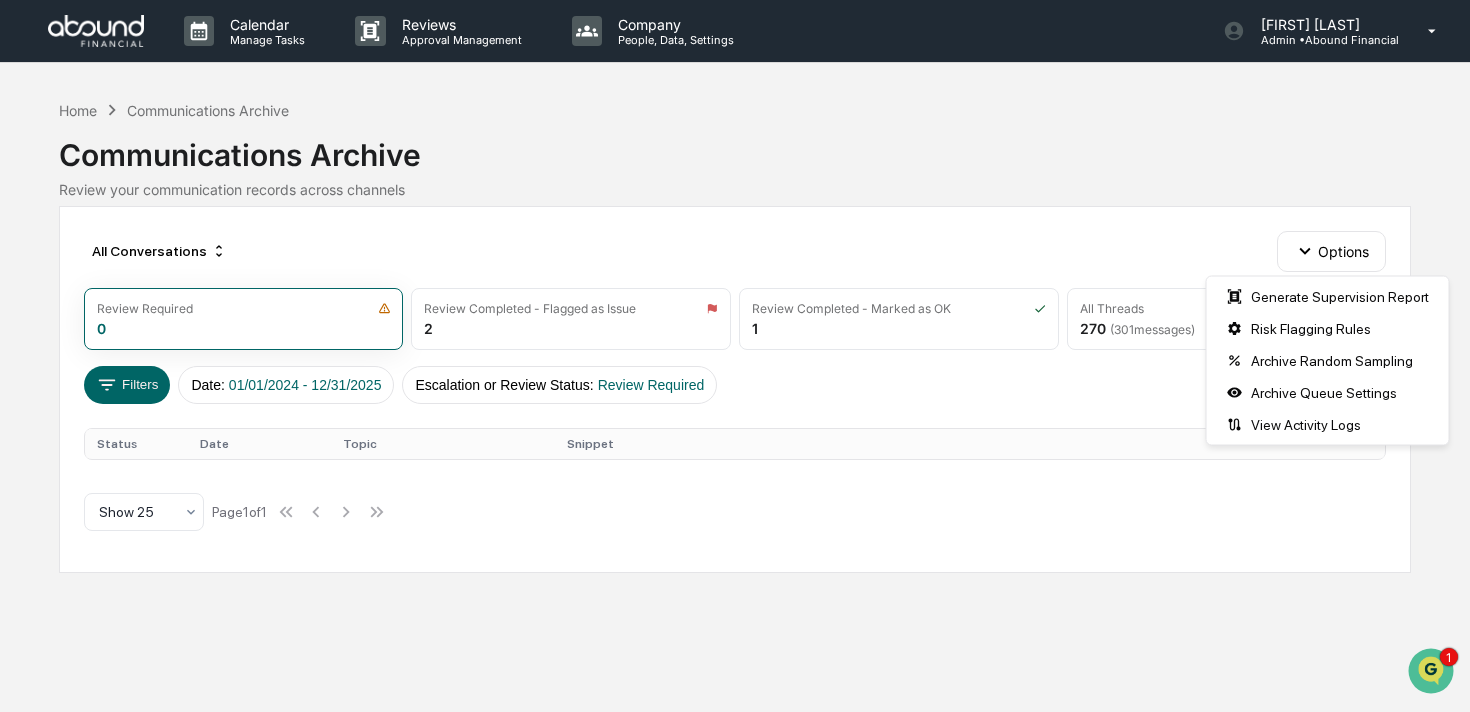 click on "Communications Archive" at bounding box center [735, 147] 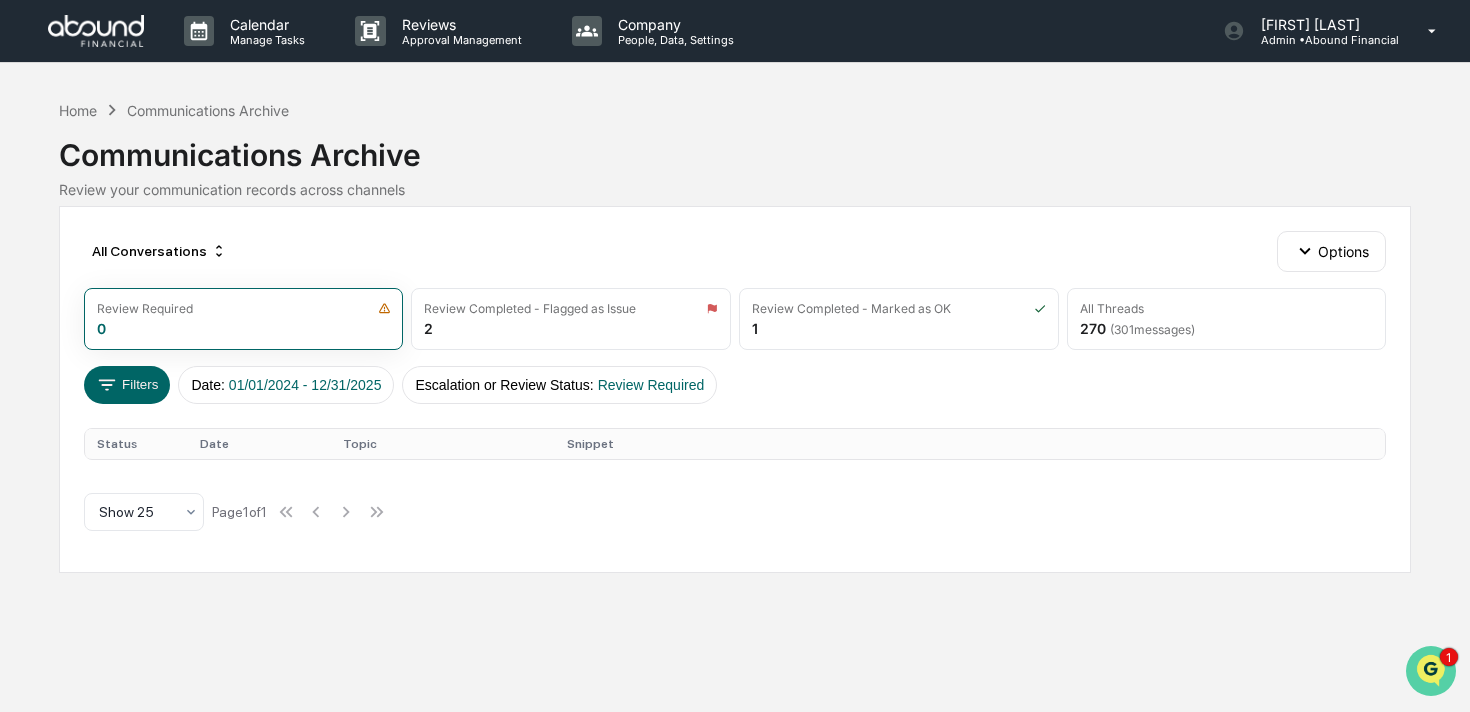click at bounding box center [1431, 671] 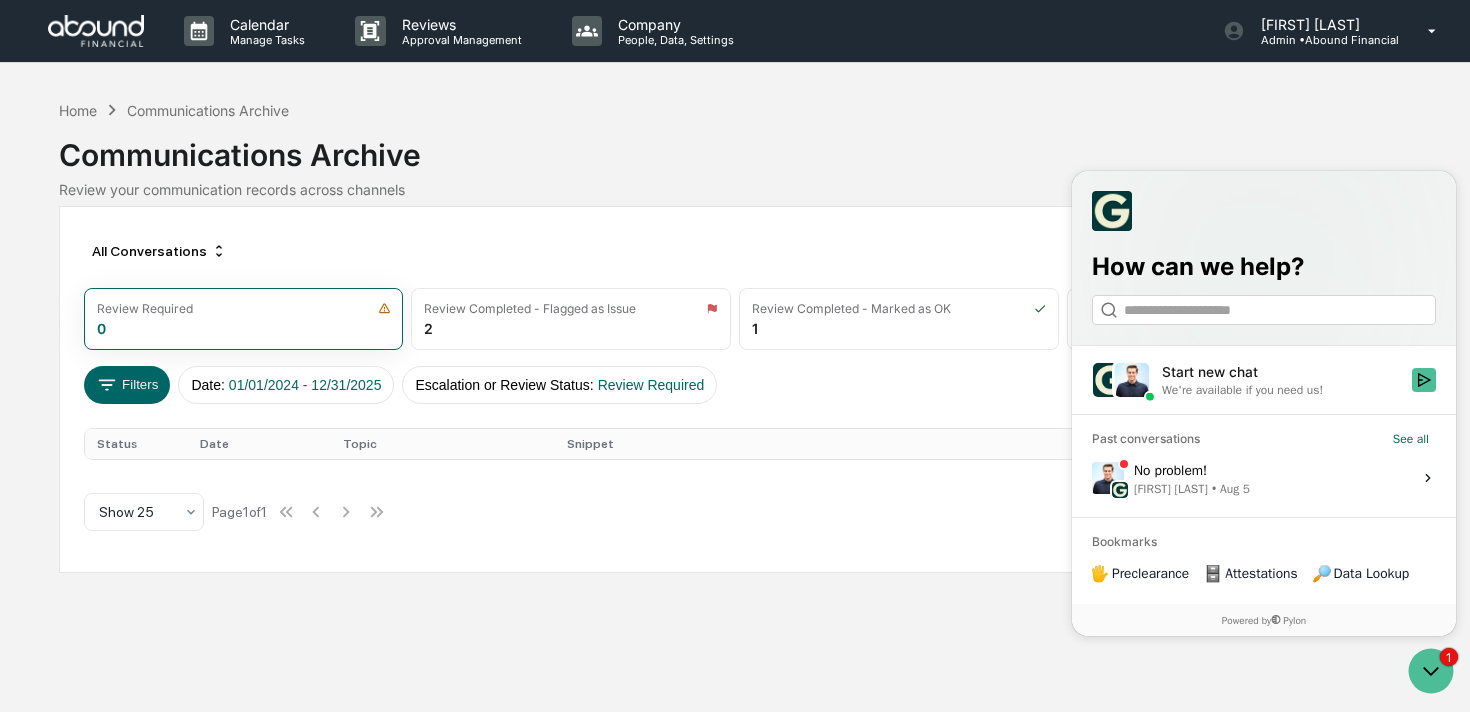 click on "All Conversations Options Review Required 0 Review Completed - Flagged as Issue 2 Review Completed - Marked as OK 1 All Threads 270   ( 301  messages) Filters Date : 01/01/2024 - 12/31/2025 Escalation or Review Status : Review Required Status Date Topic Snippet Show 25 Page  1  of  1" at bounding box center (735, 389) 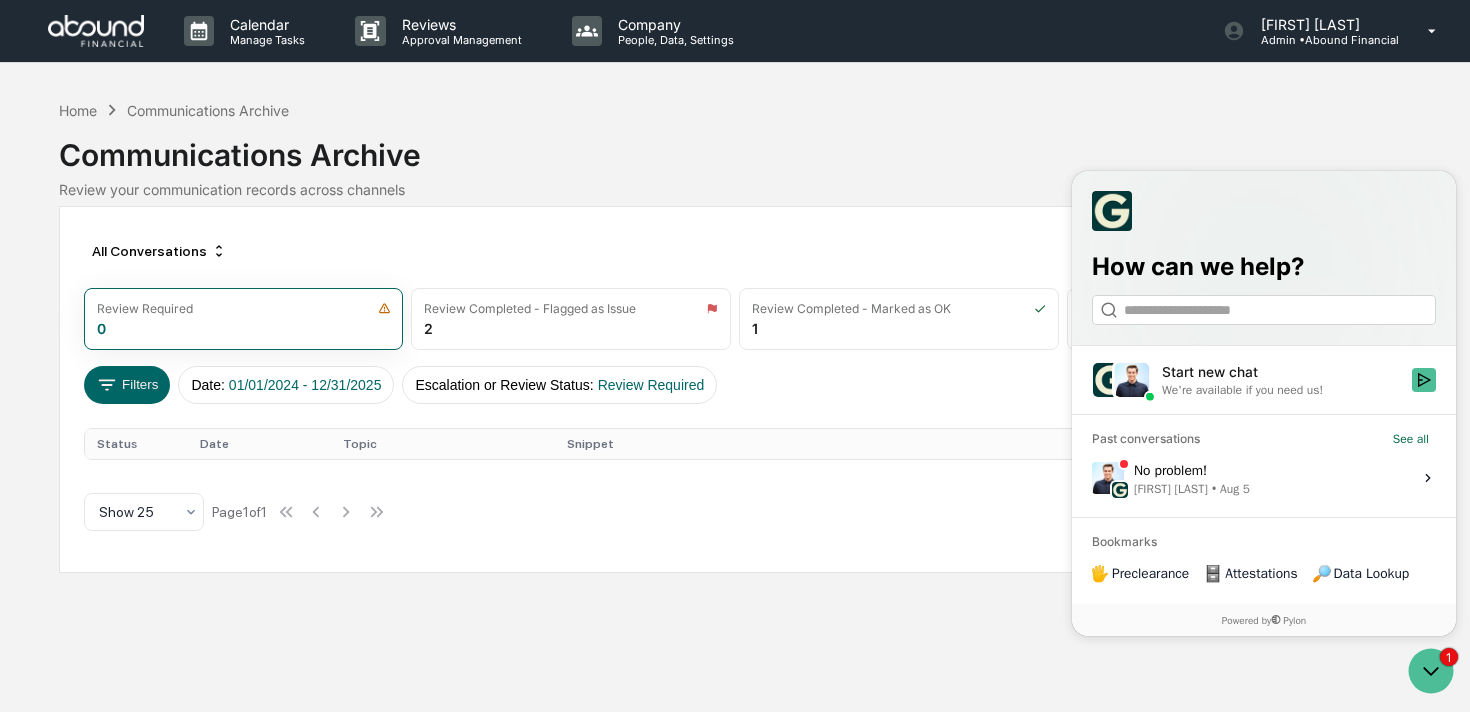 click on "Home Communications Archive Communications Archive Review your communication records across channels" at bounding box center [735, 148] 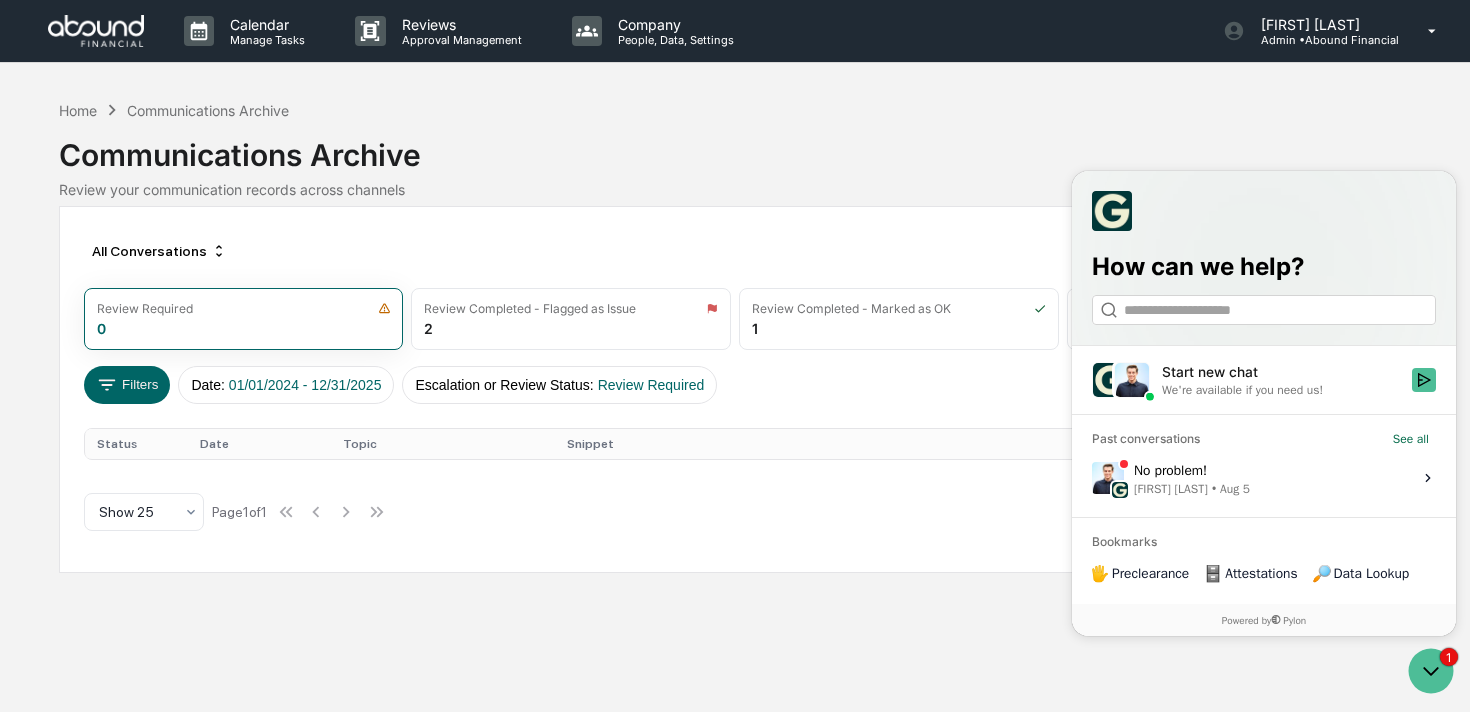 click on "We're available if you need us!" at bounding box center (1242, 390) 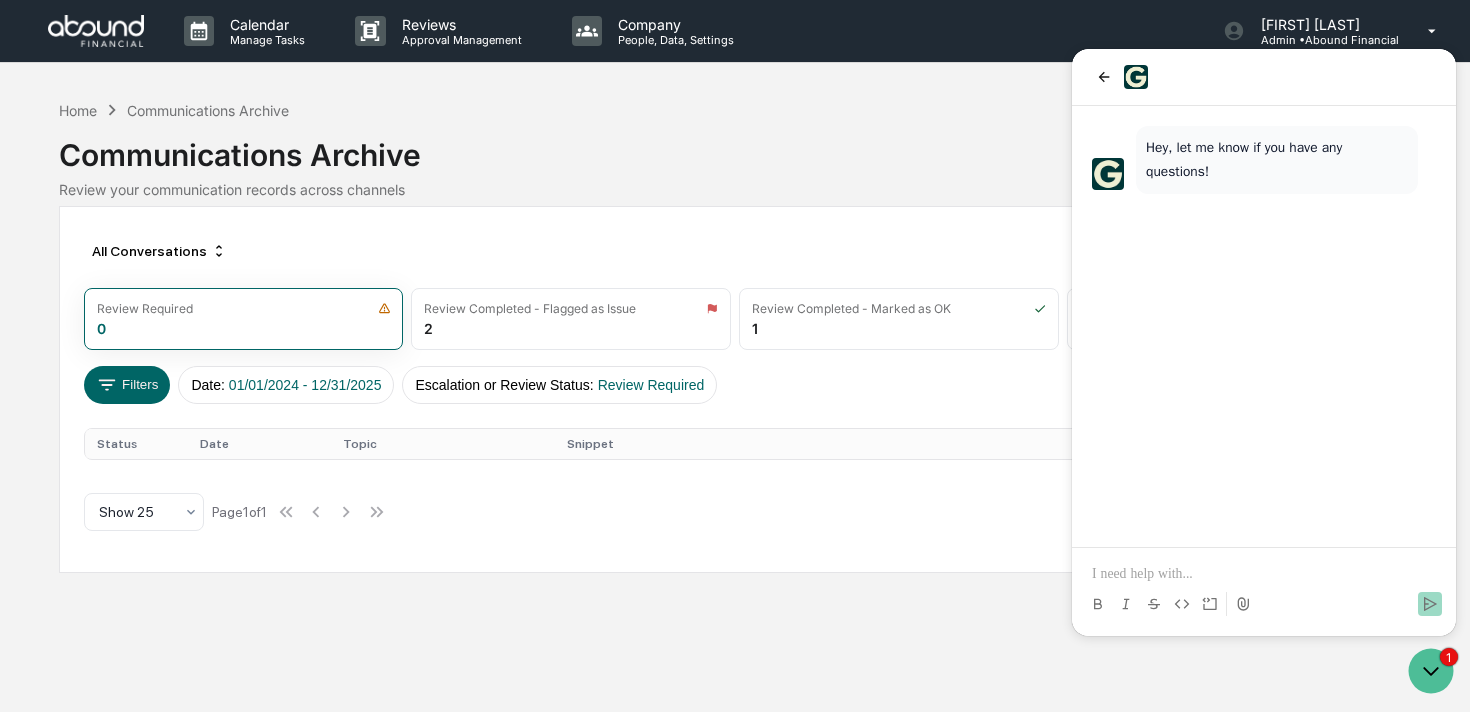 type 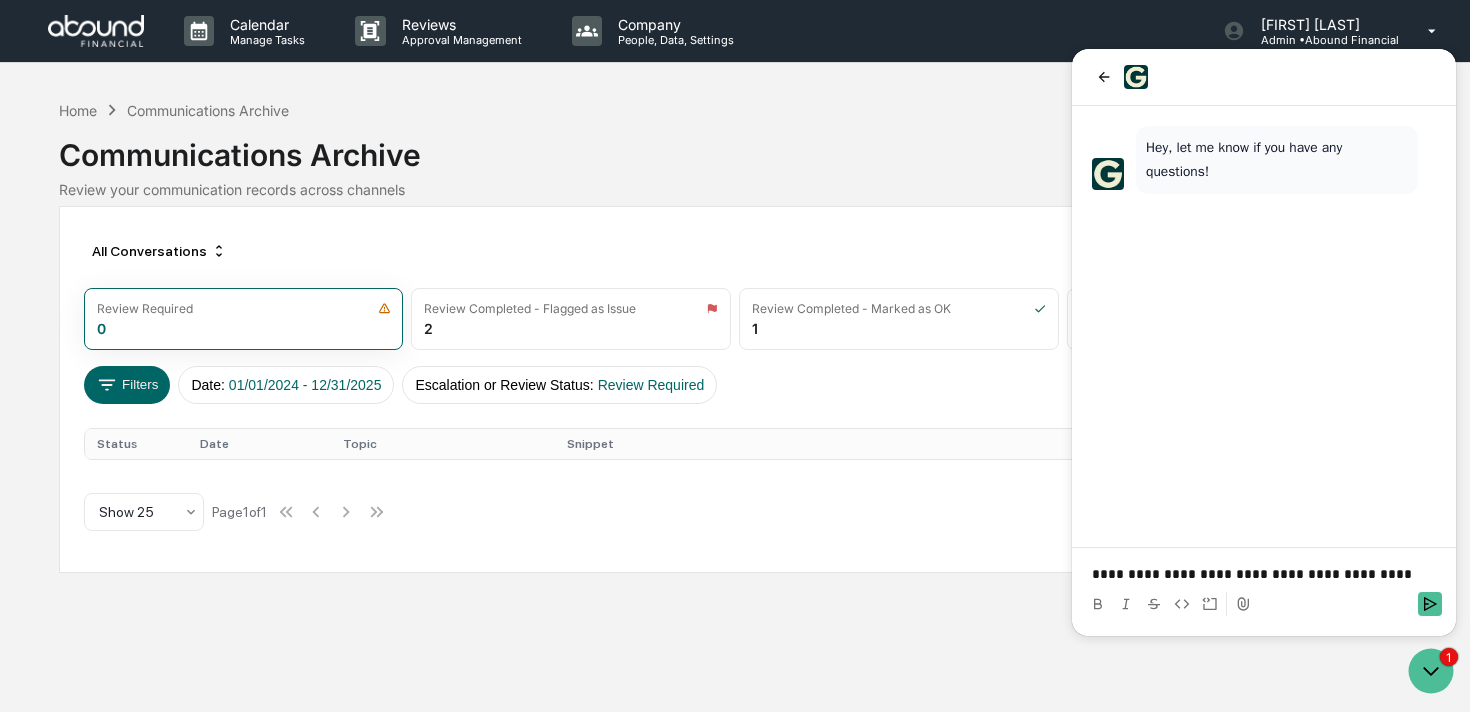 click on "**********" at bounding box center (1264, 574) 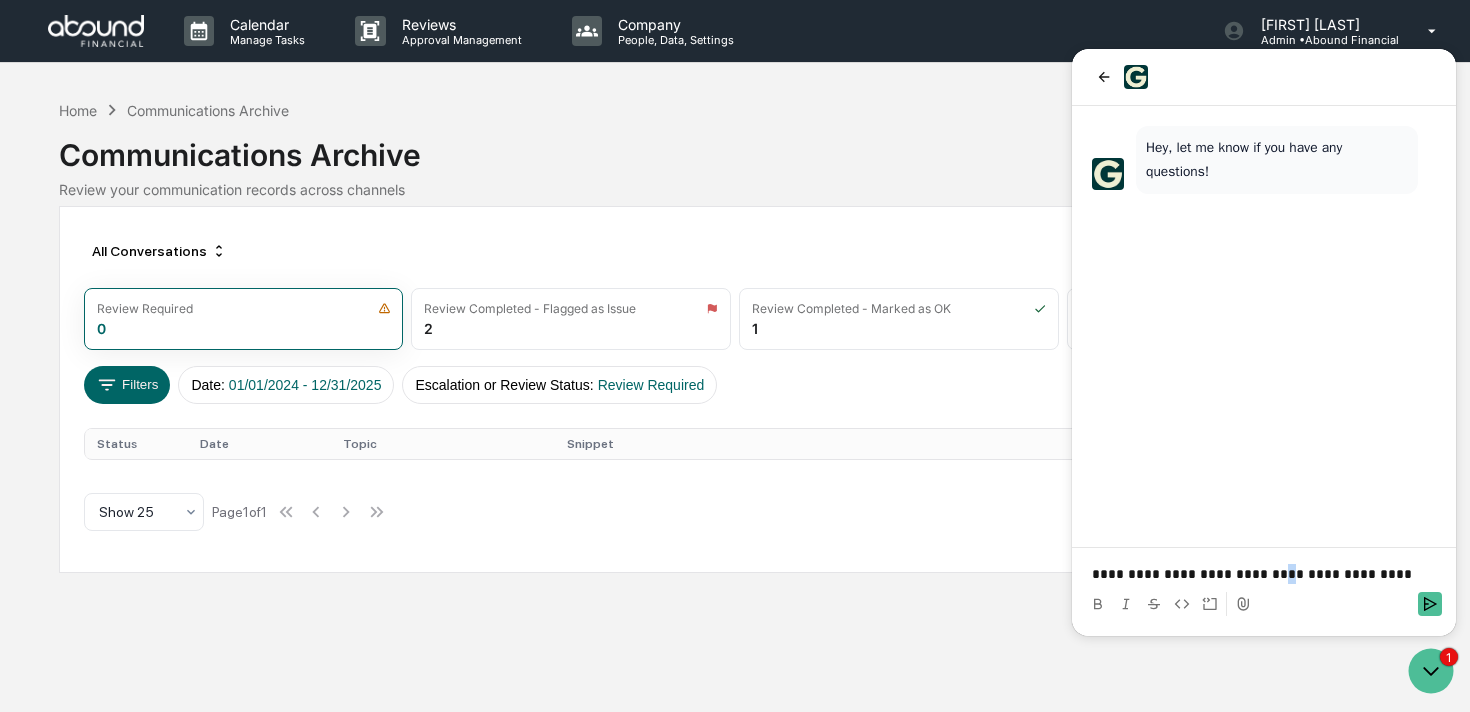 click on "**********" at bounding box center (1264, 574) 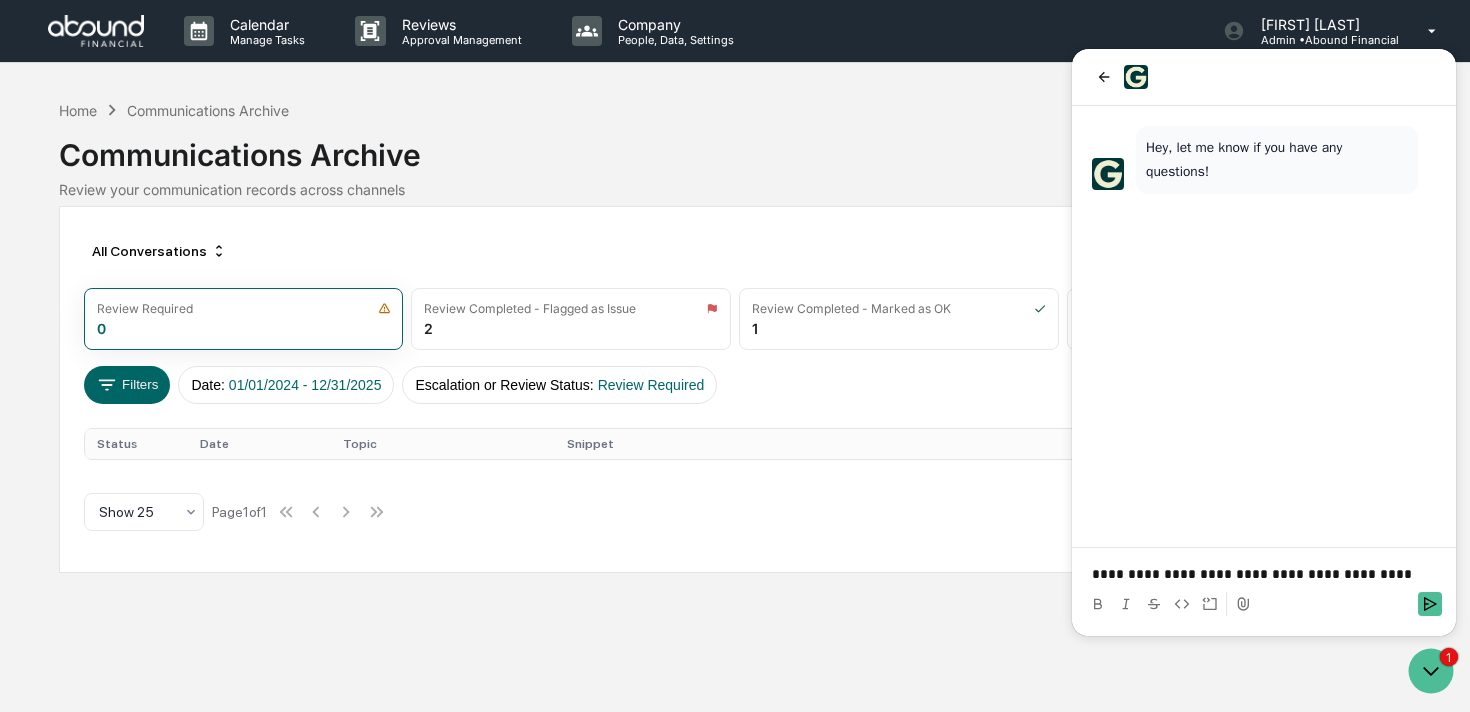 click on "**********" at bounding box center (1264, 574) 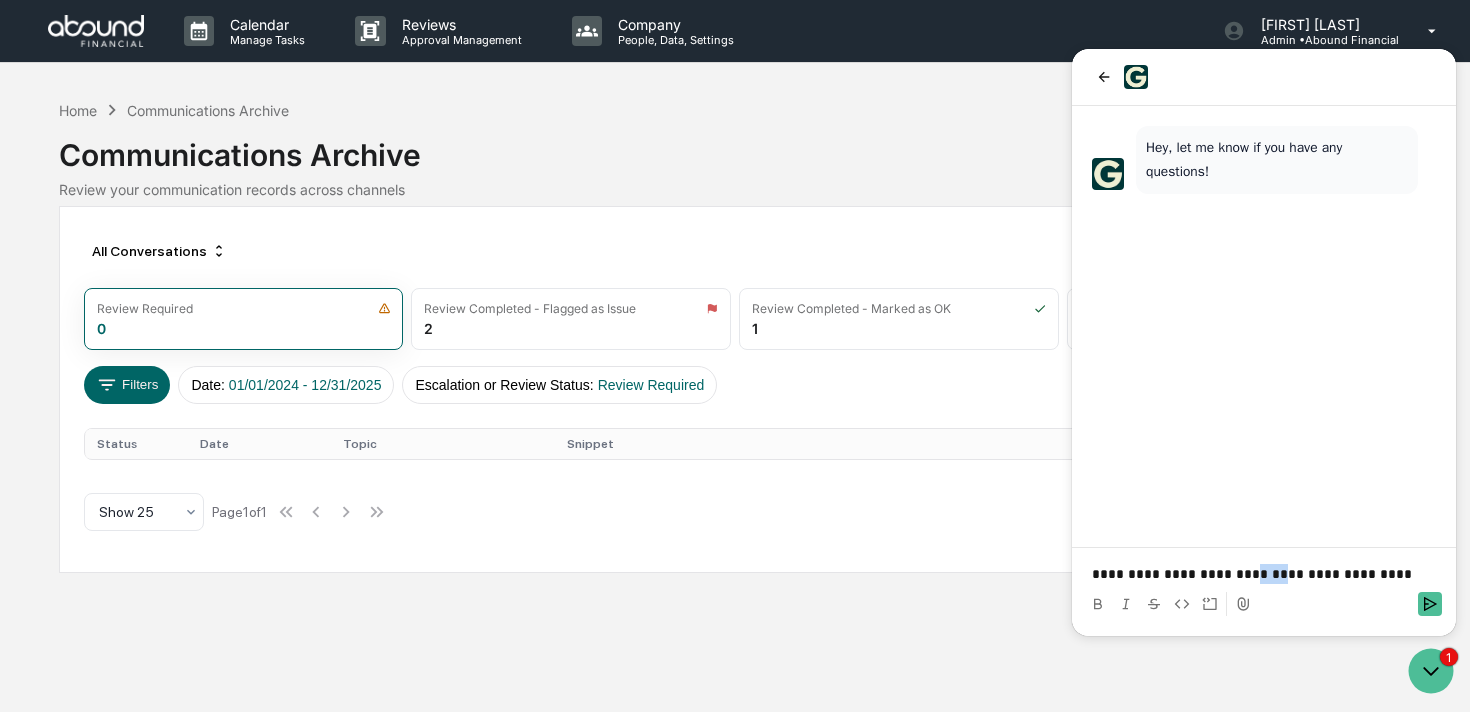 click on "**********" at bounding box center (1264, 574) 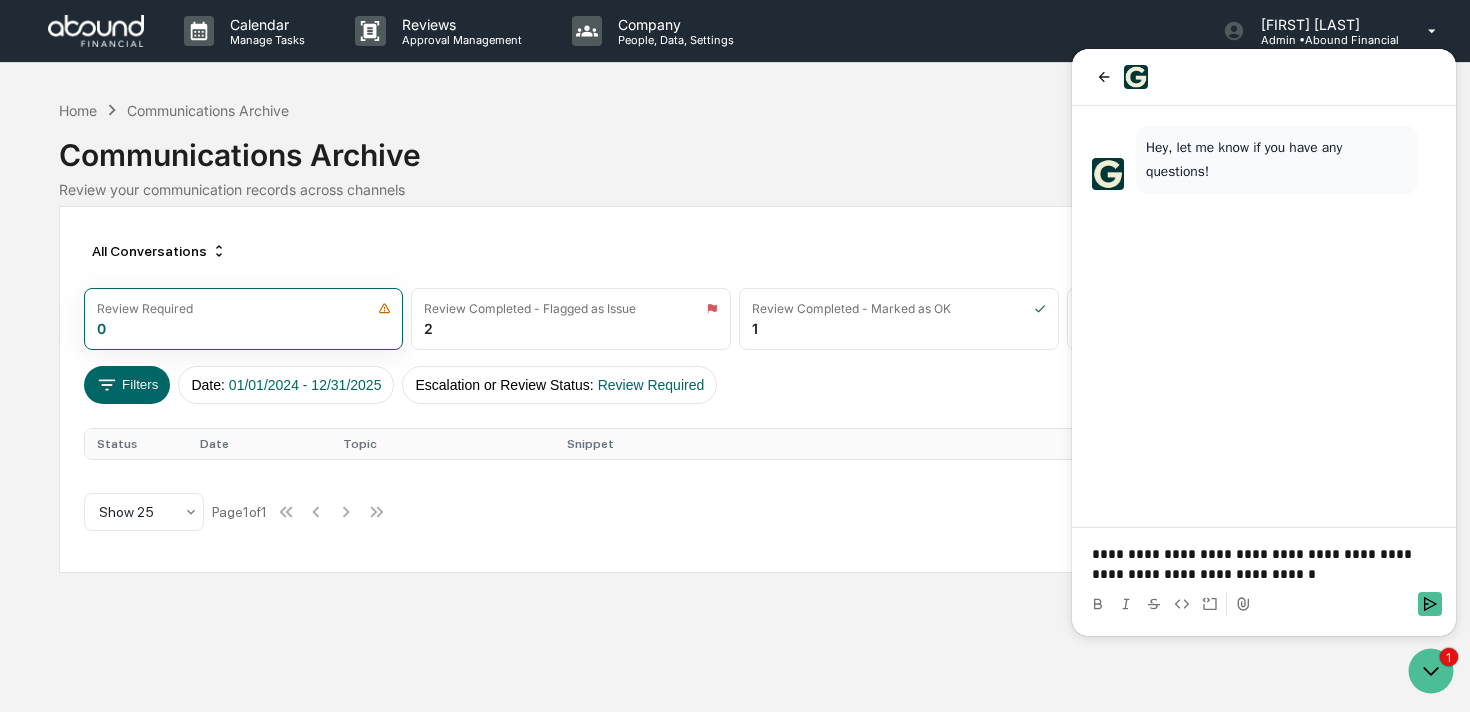 click on "**********" at bounding box center [1264, 564] 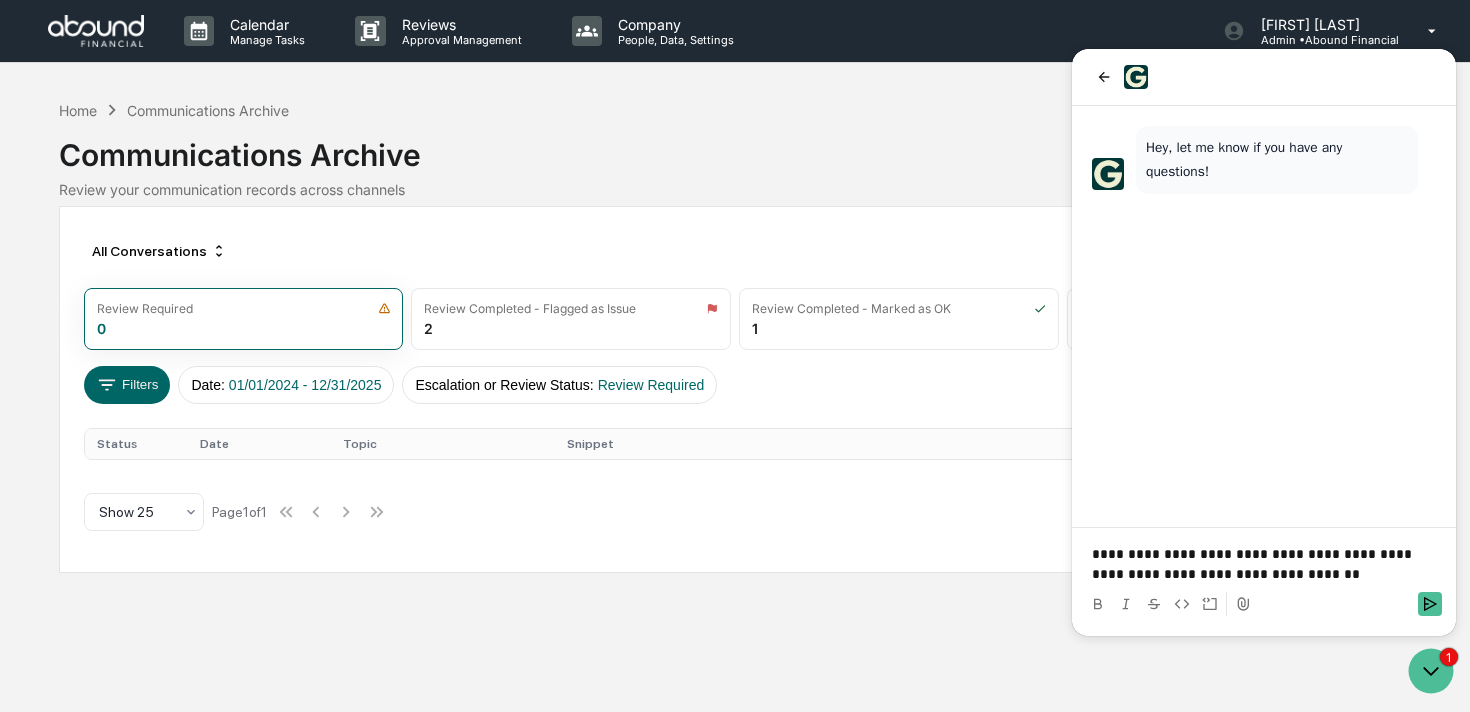 click on "**********" at bounding box center (1264, 564) 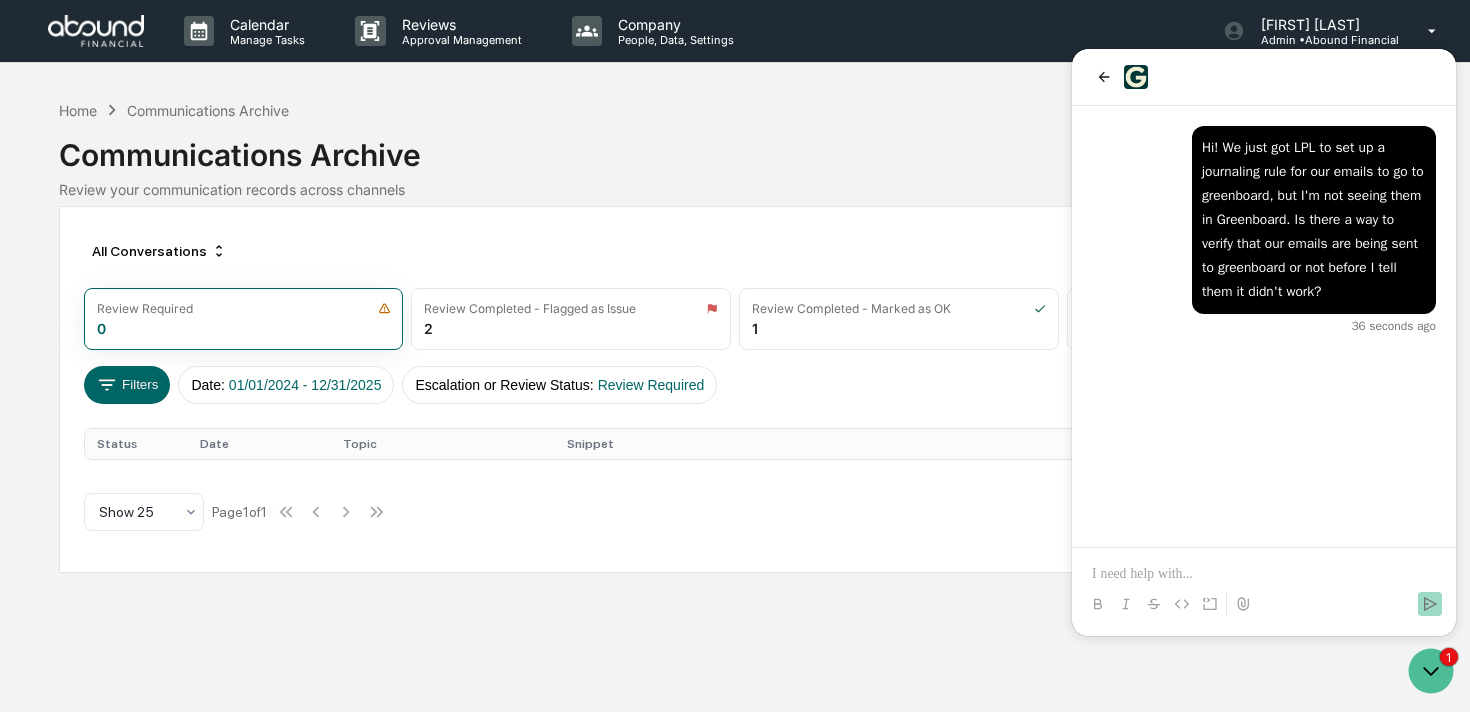 click on "Home Communications Archive Communications Archive Review your communication records across channels" at bounding box center [735, 148] 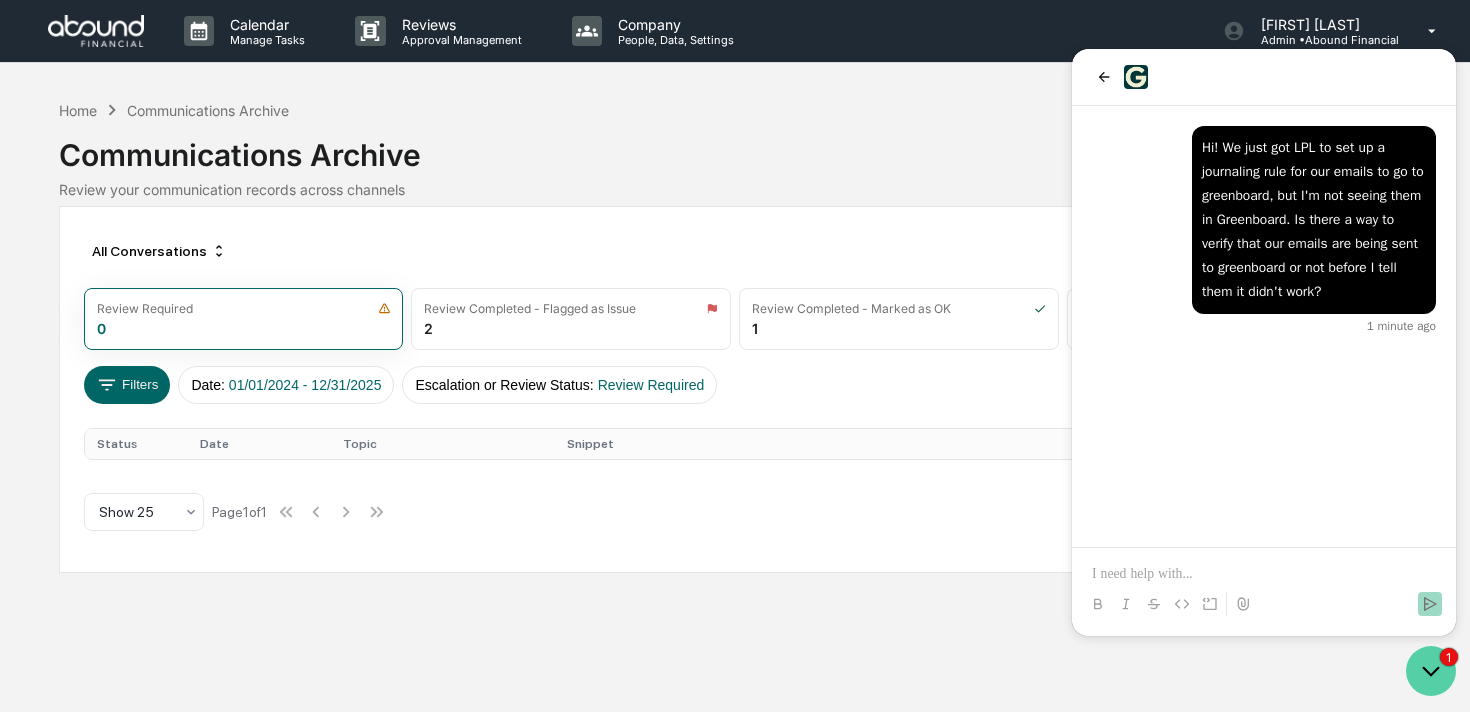 click 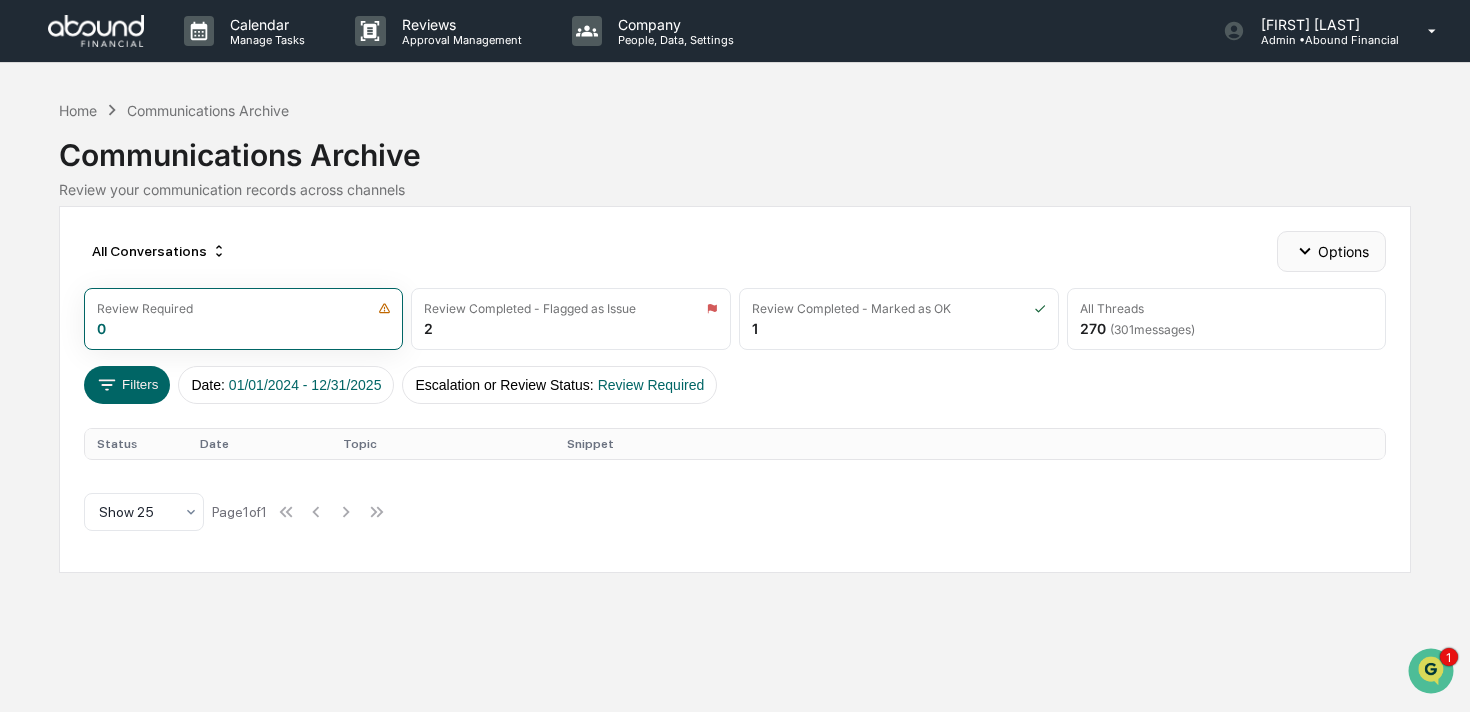 click on "Options" at bounding box center [1331, 251] 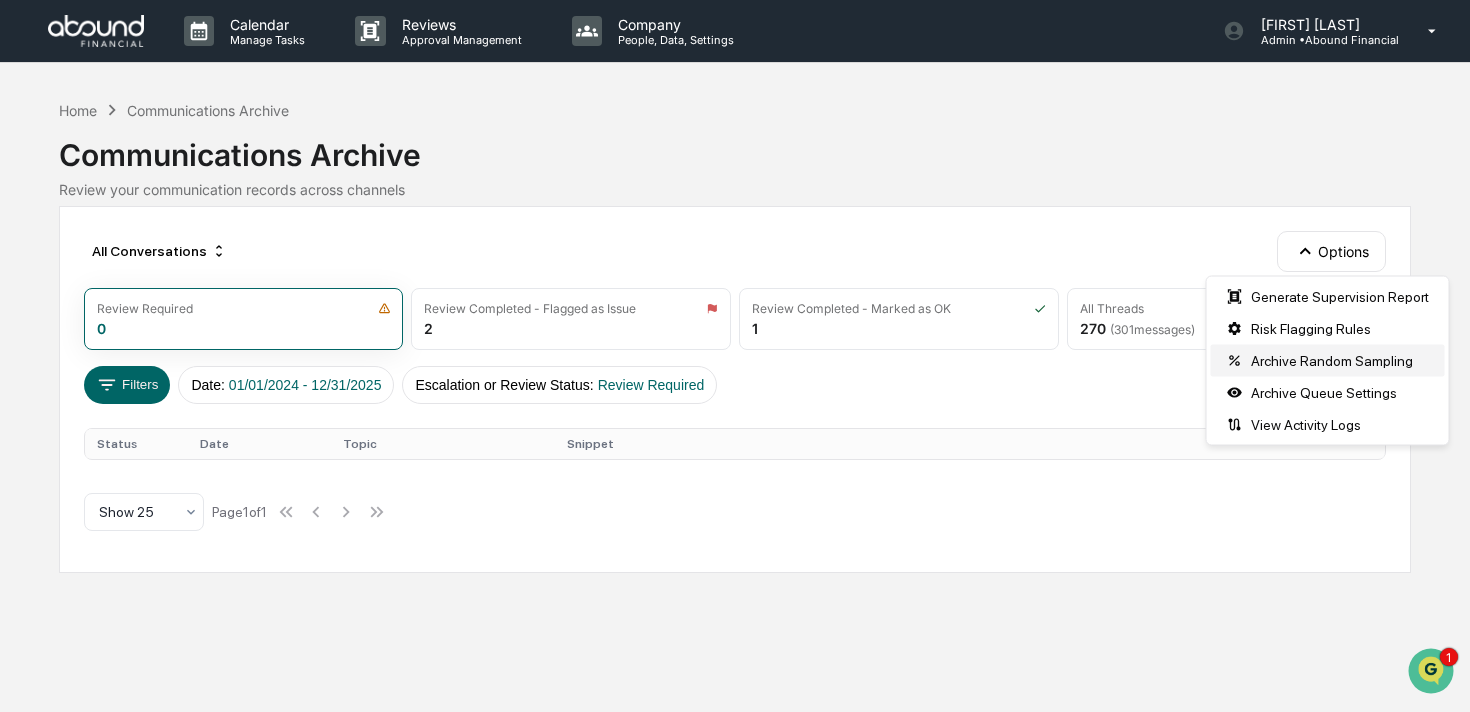 click on "Archive Random Sampling" at bounding box center (1328, 361) 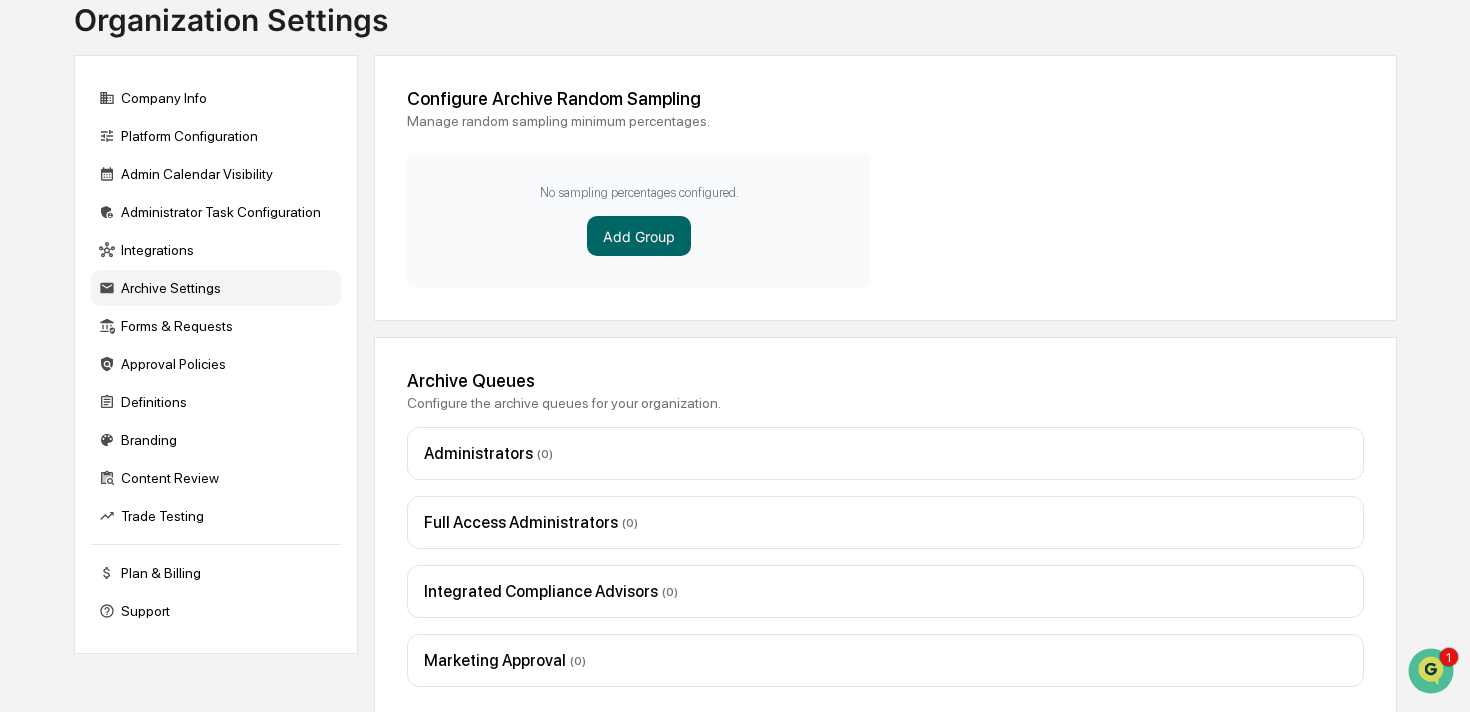 scroll, scrollTop: 146, scrollLeft: 0, axis: vertical 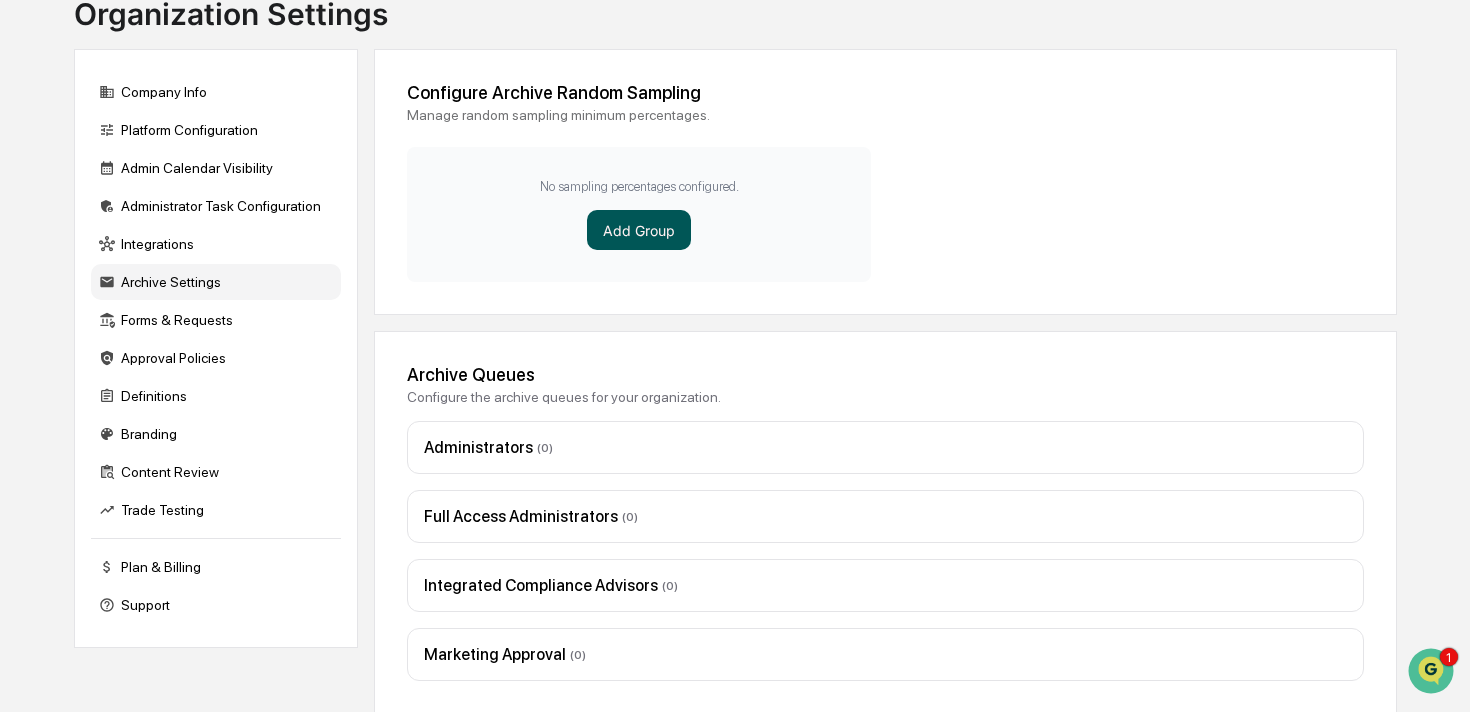 click on "Add Group" at bounding box center (639, 230) 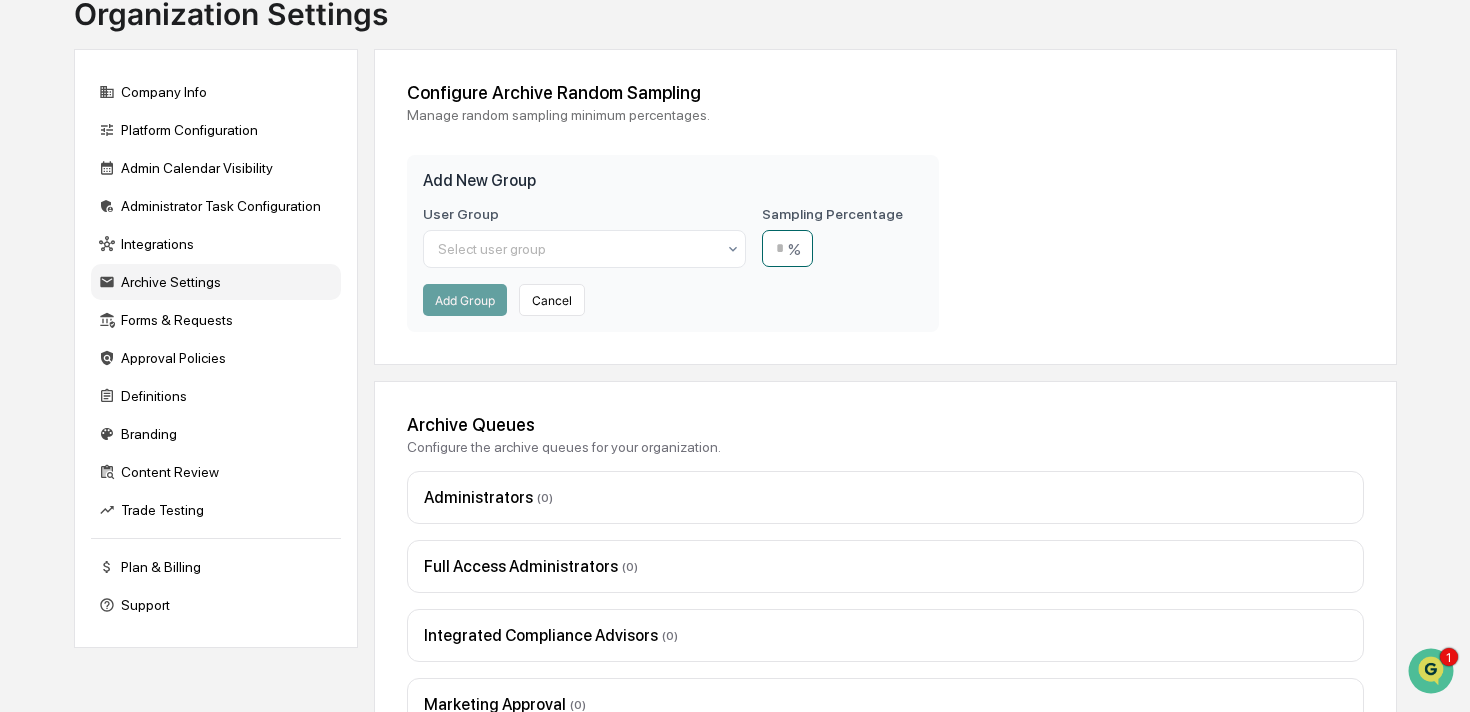 click at bounding box center [787, 248] 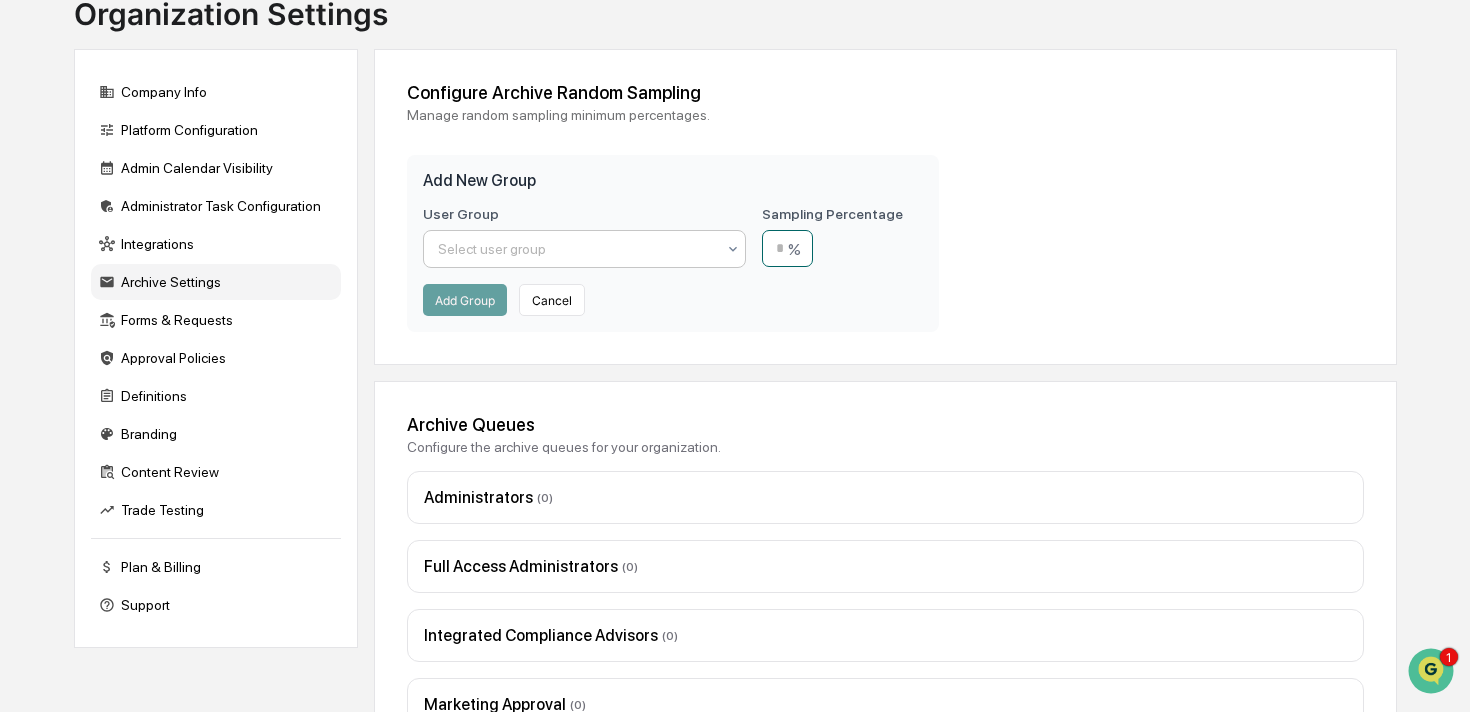 type on "**" 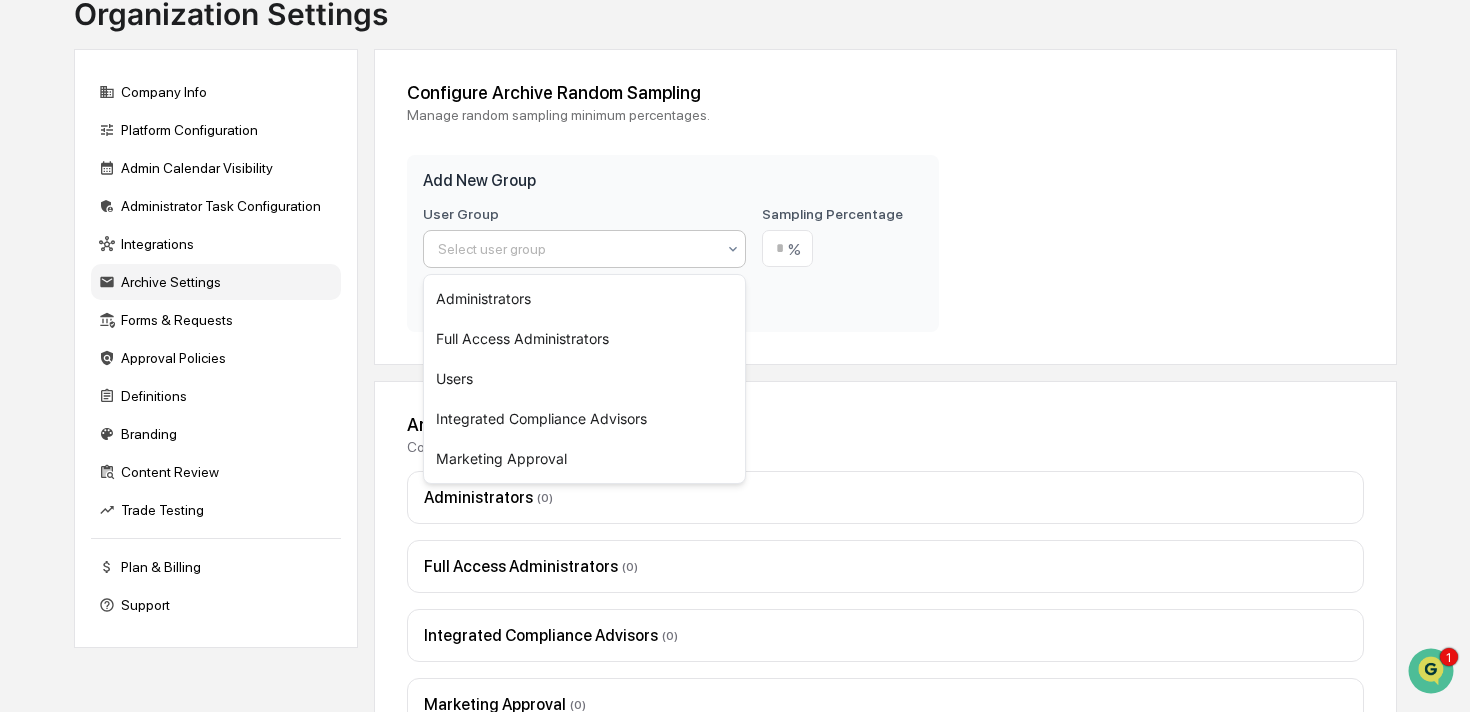 click at bounding box center [576, 249] 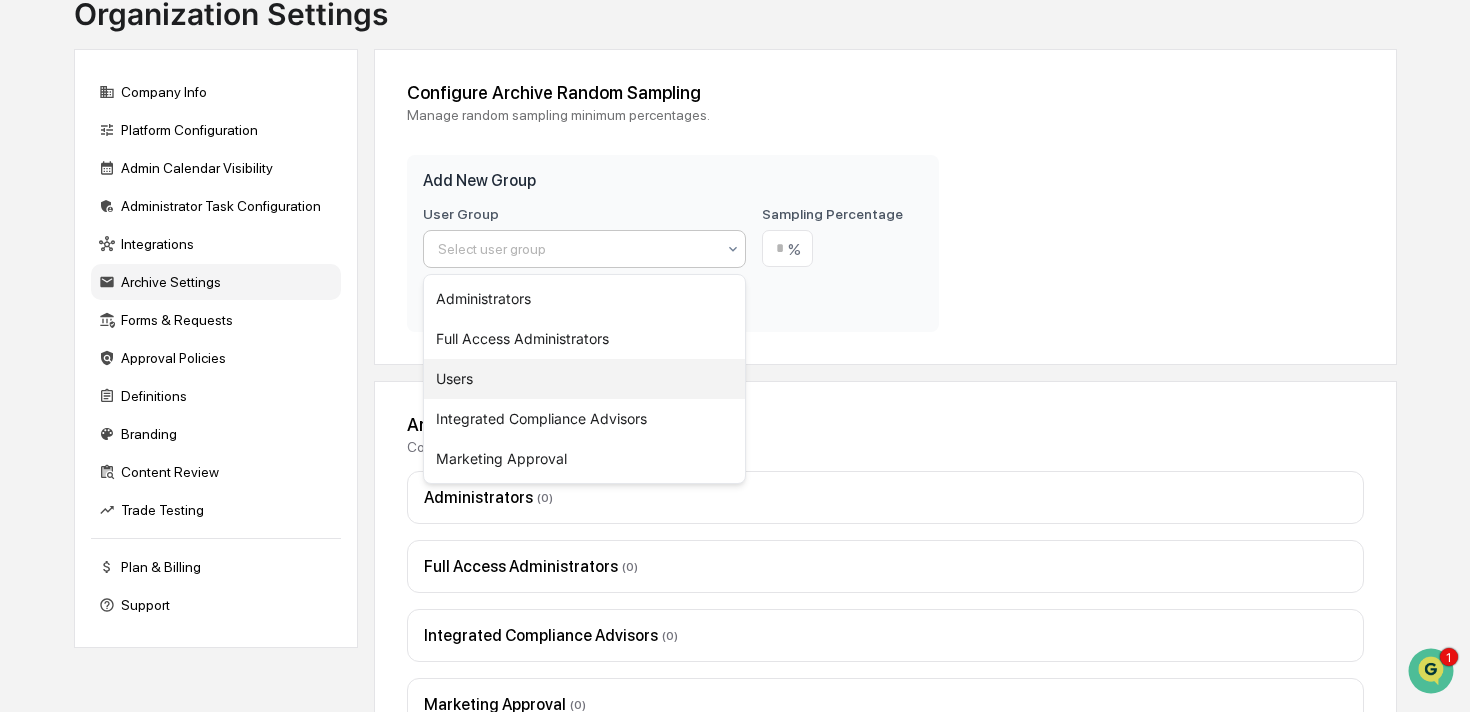 click on "Users" at bounding box center [584, 379] 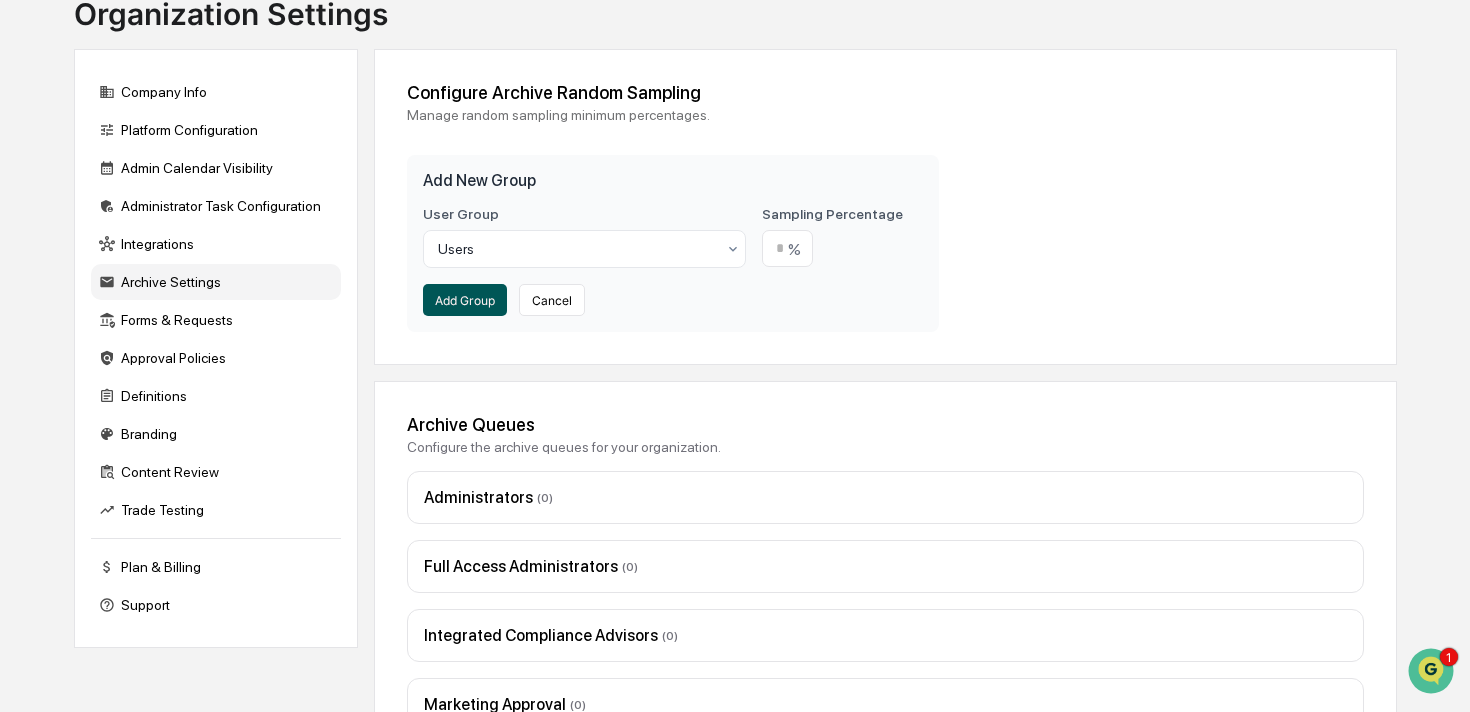 click on "Add Group" at bounding box center (465, 300) 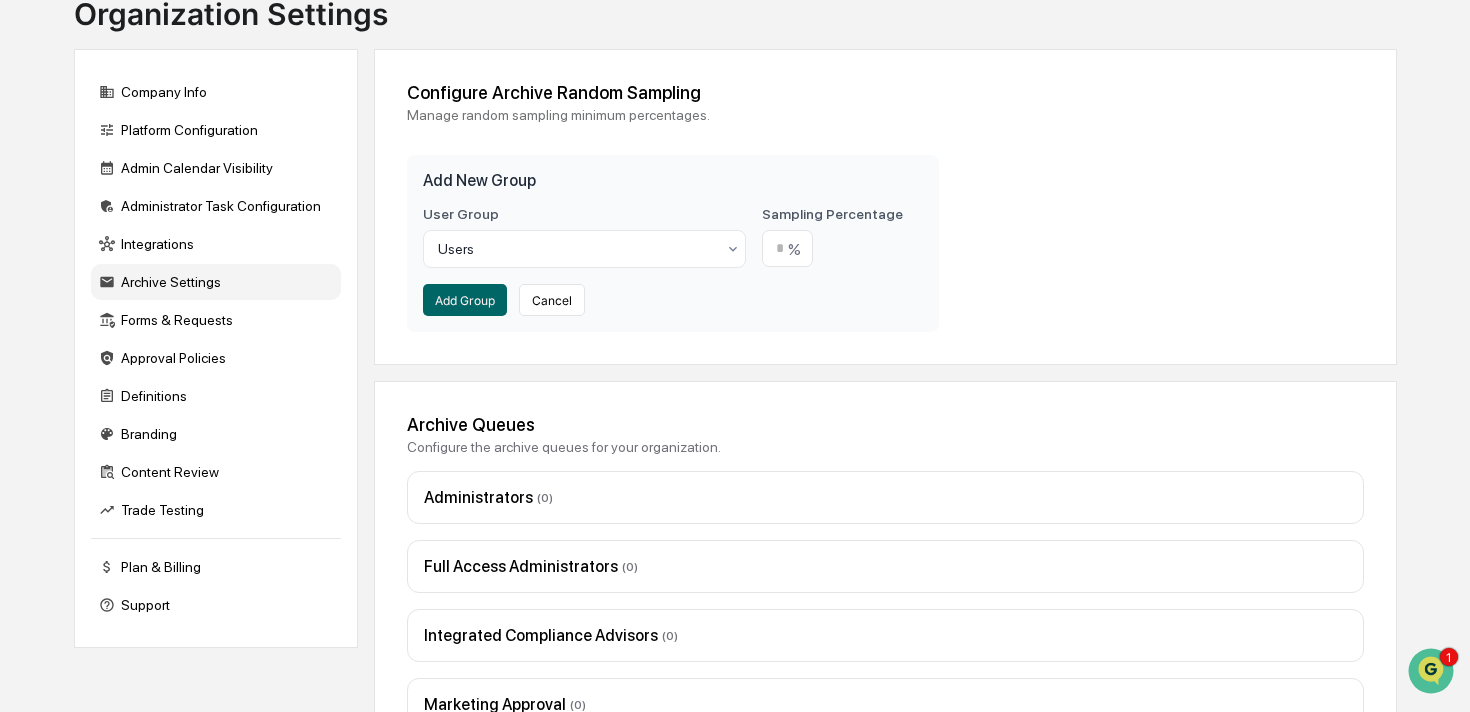 scroll, scrollTop: 129, scrollLeft: 0, axis: vertical 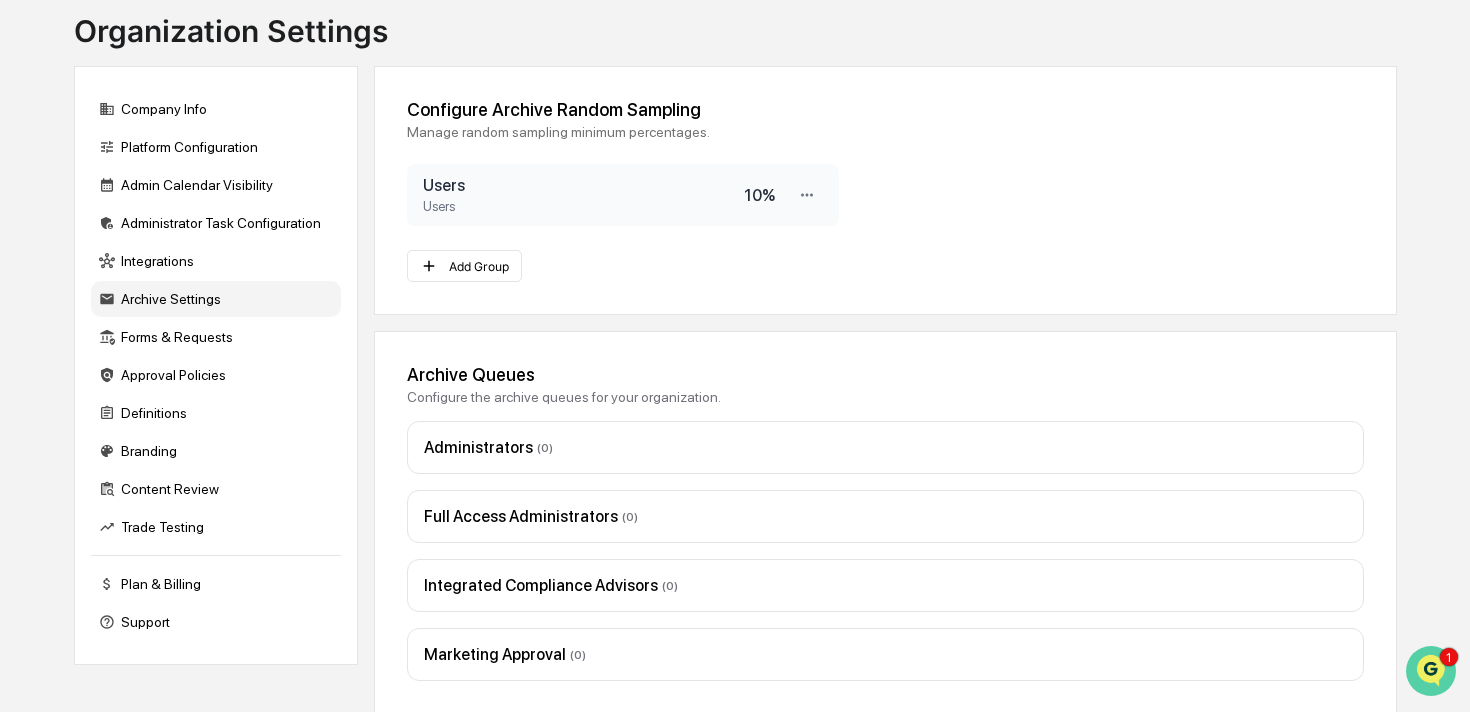 click at bounding box center (1431, 671) 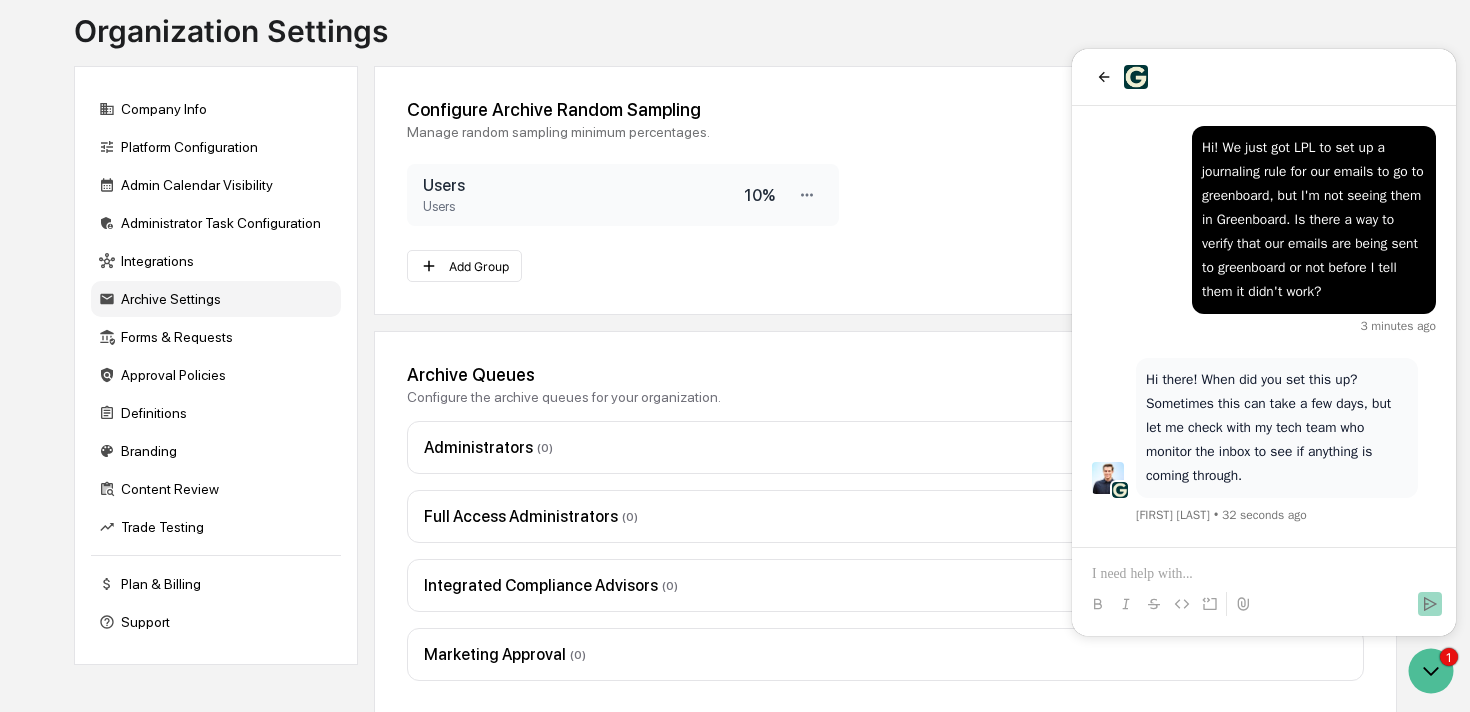 click at bounding box center [1264, 574] 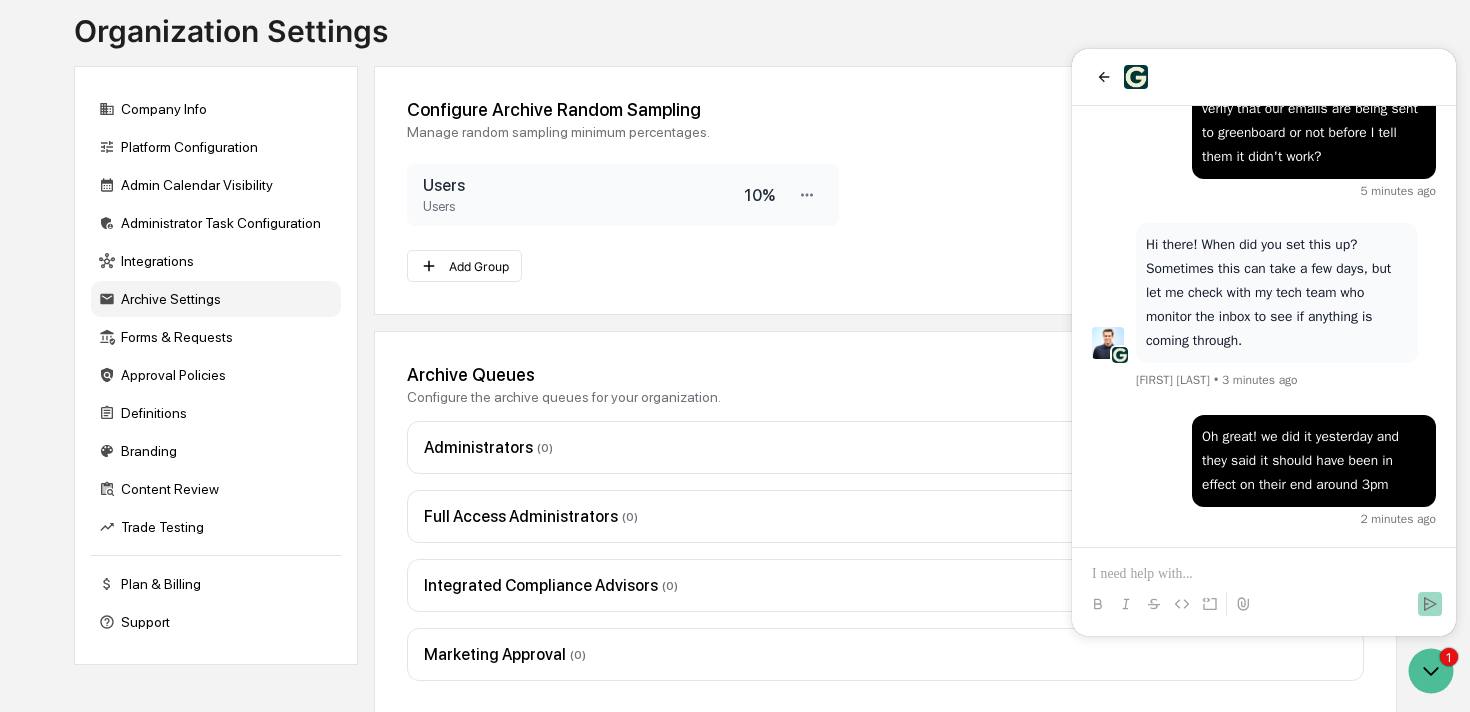 scroll, scrollTop: 327, scrollLeft: 0, axis: vertical 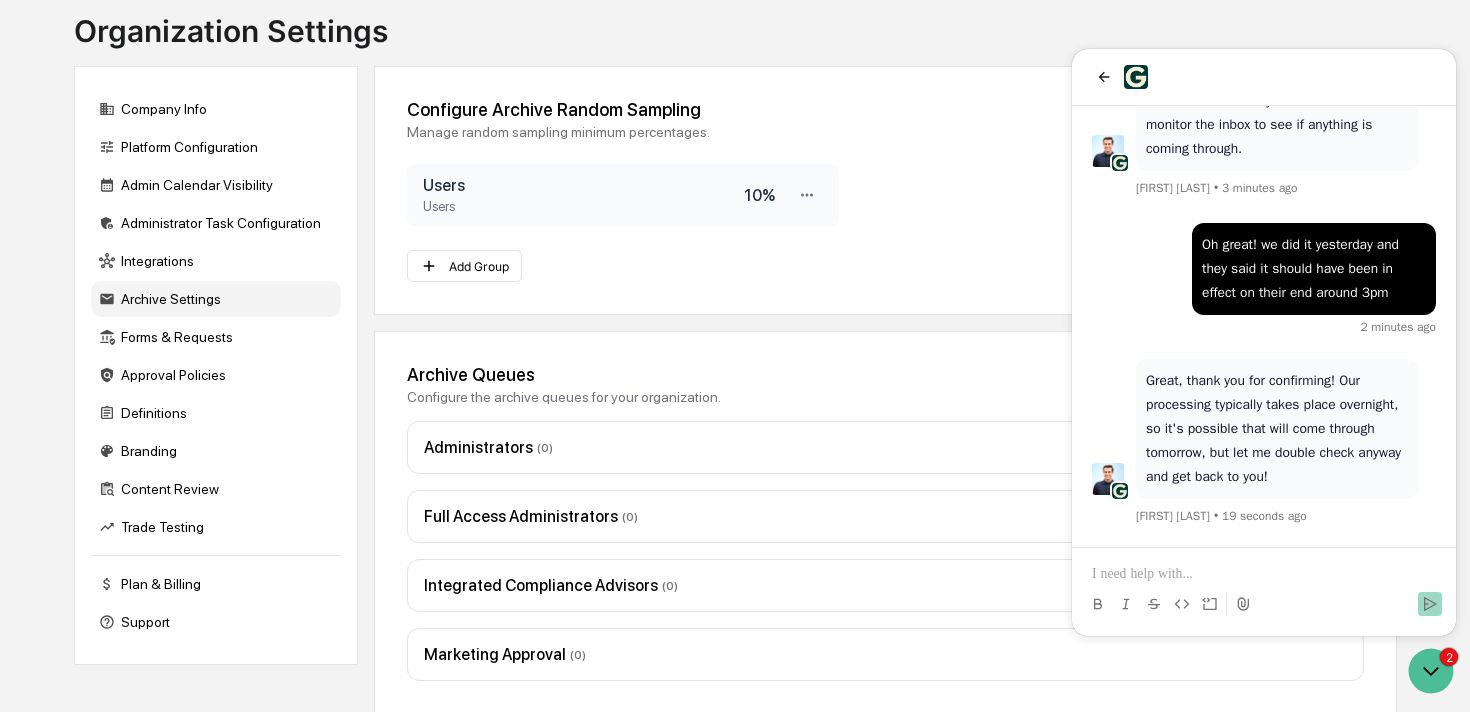 click at bounding box center [1264, 574] 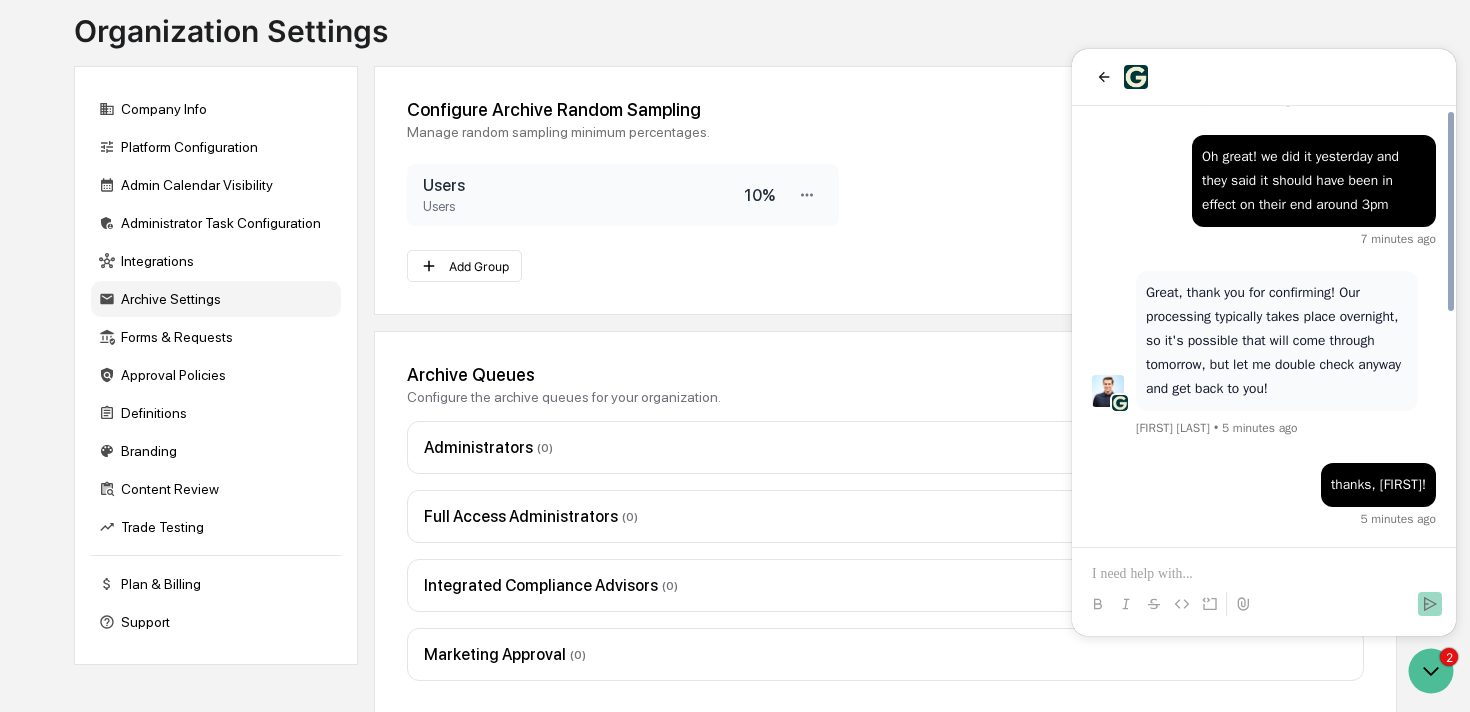 scroll, scrollTop: 511, scrollLeft: 0, axis: vertical 